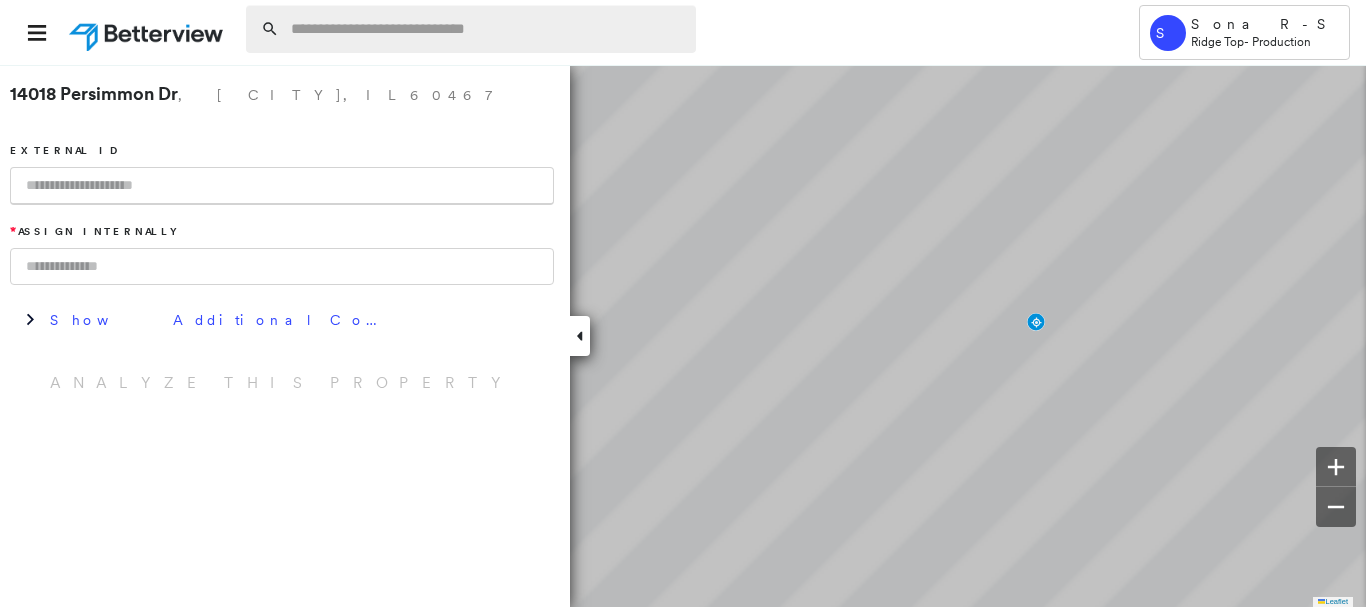 scroll, scrollTop: 0, scrollLeft: 0, axis: both 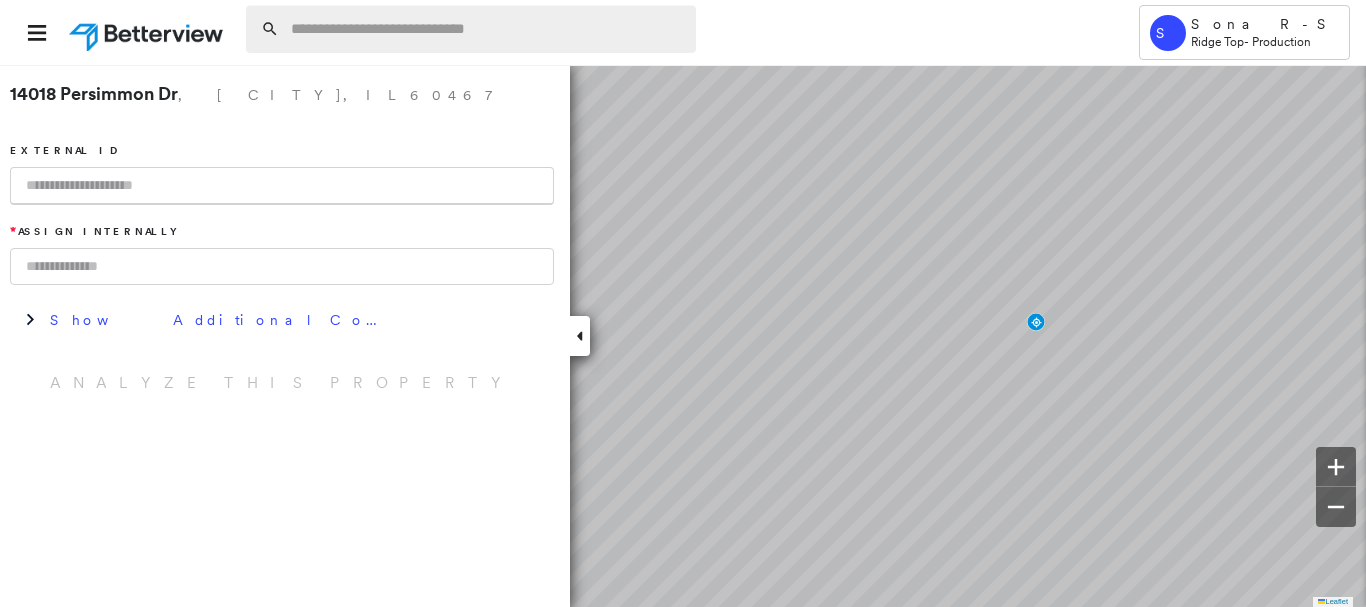 click at bounding box center (487, 29) 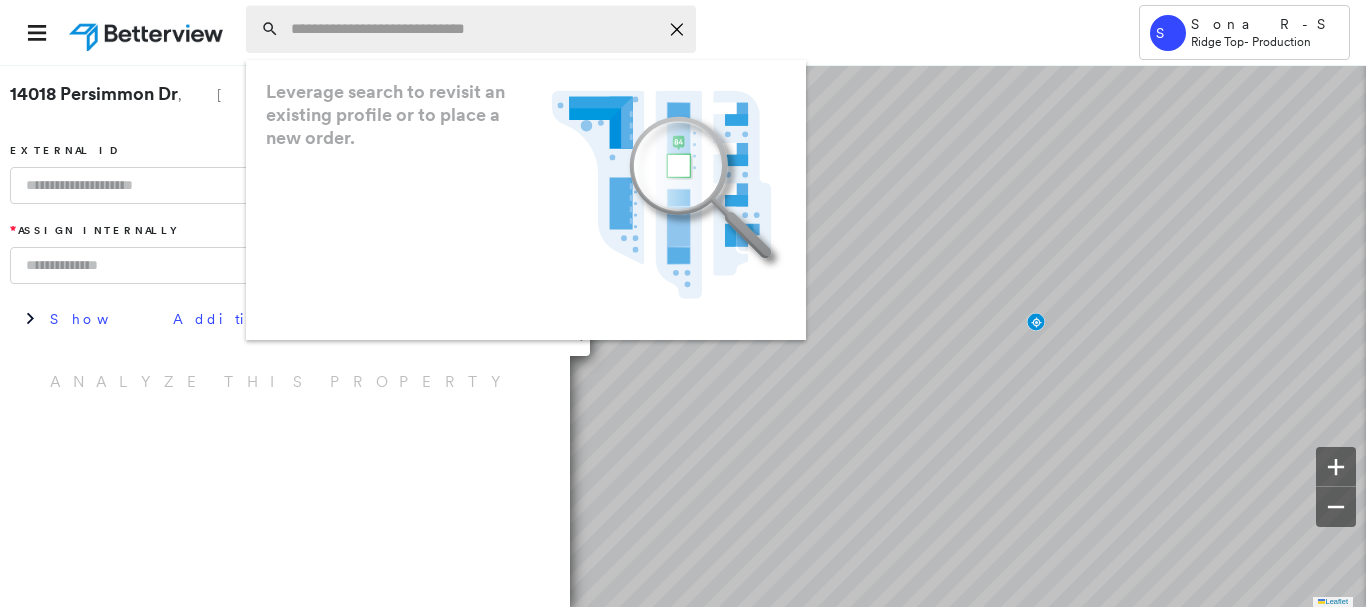 paste on "**********" 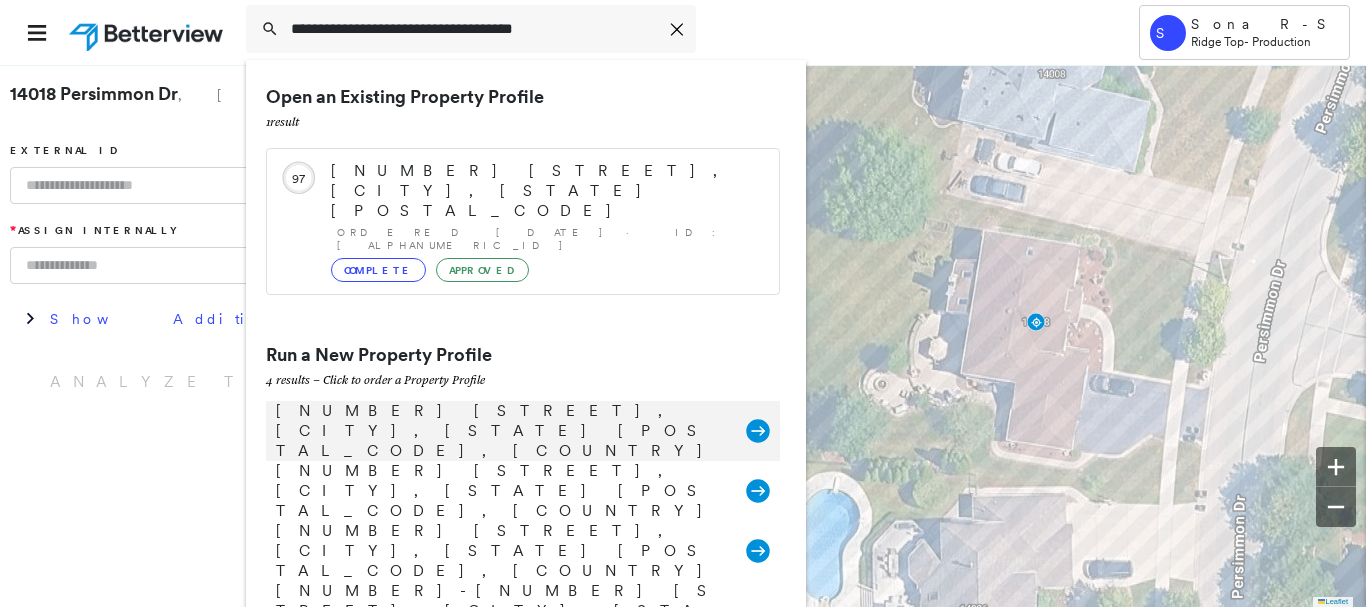type on "**********" 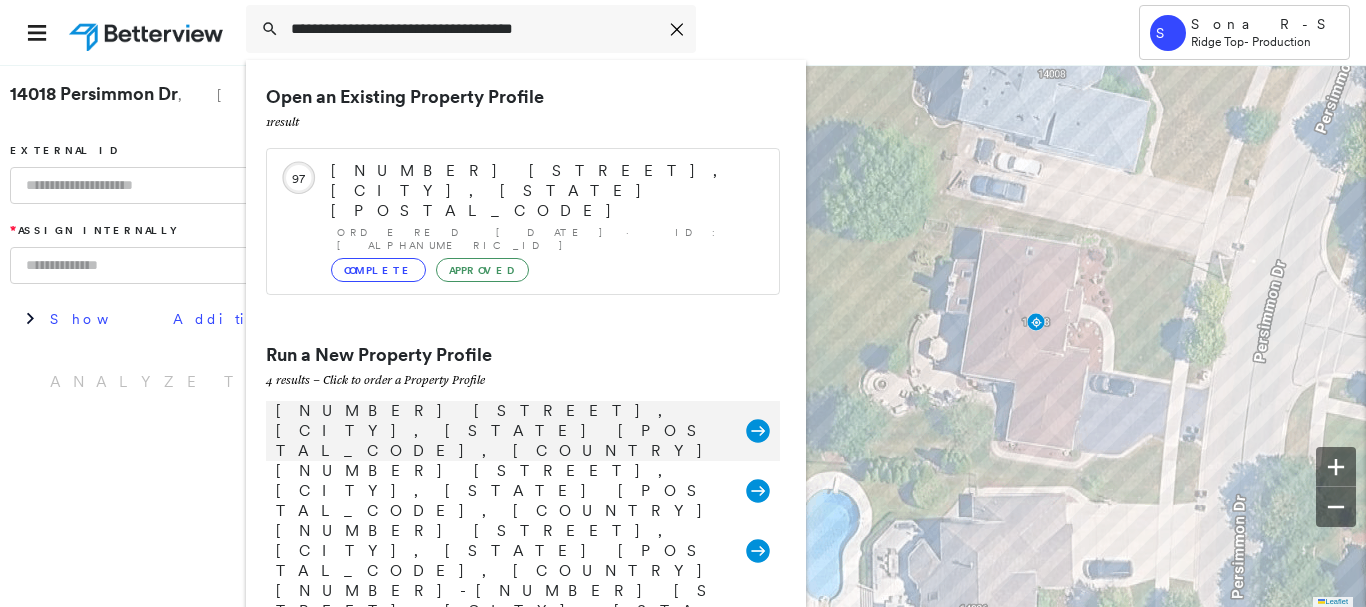 click 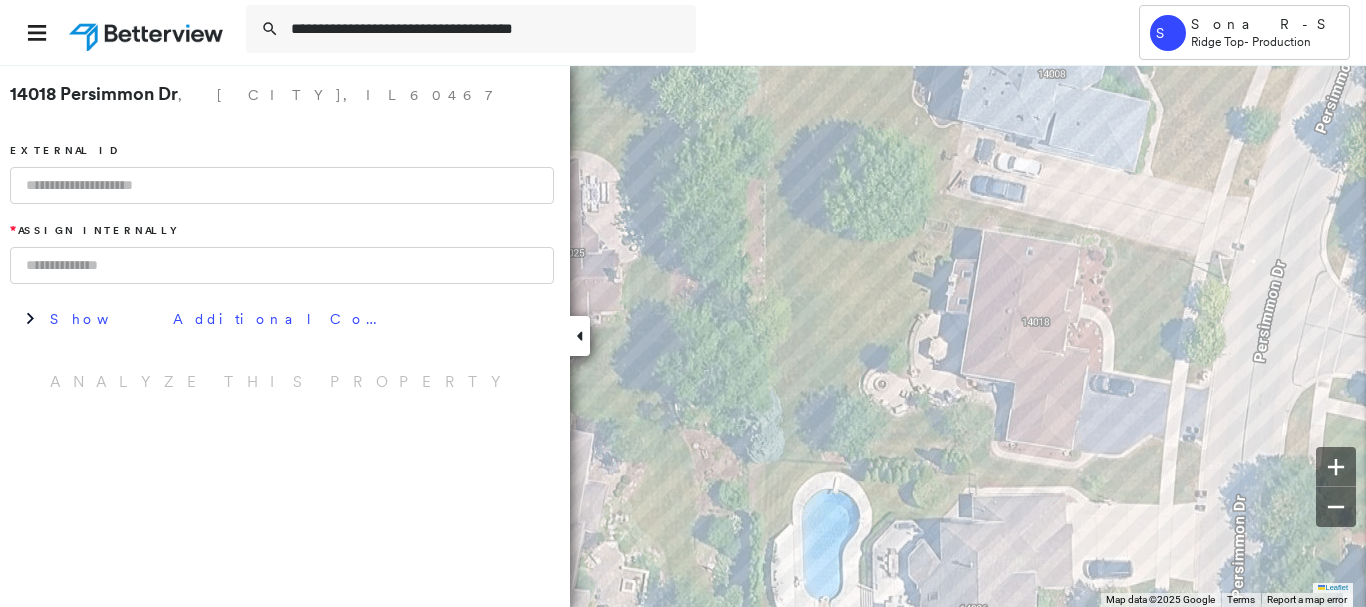 type 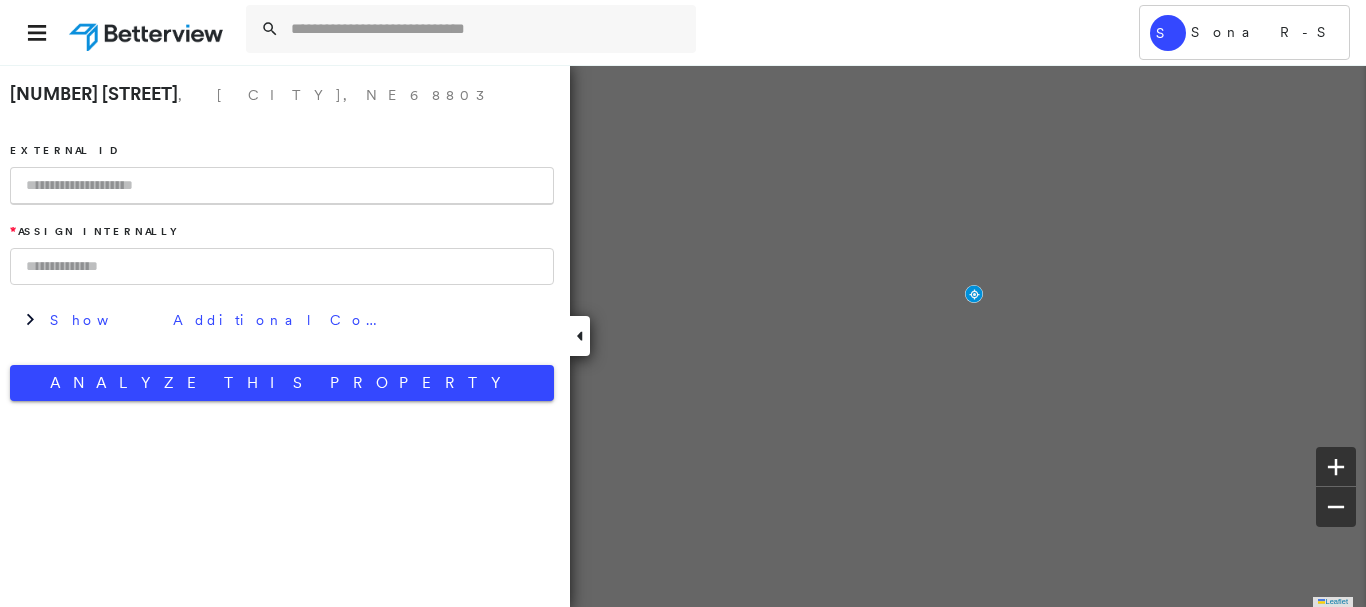 scroll, scrollTop: 0, scrollLeft: 0, axis: both 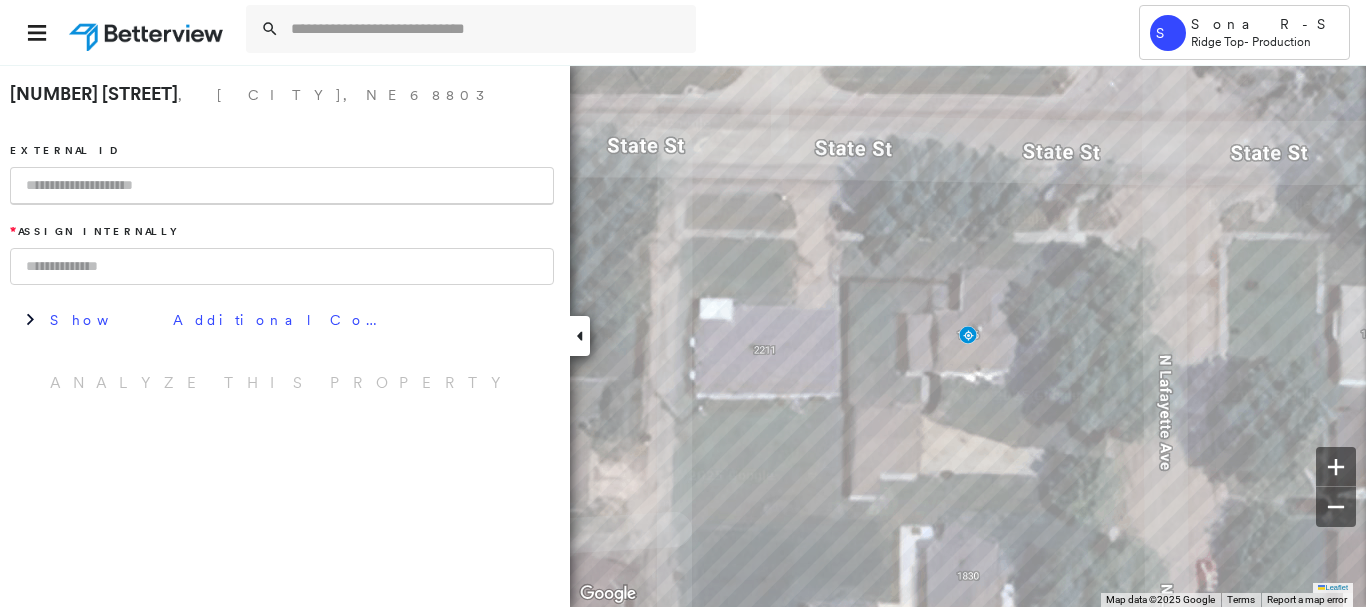 paste on "********" 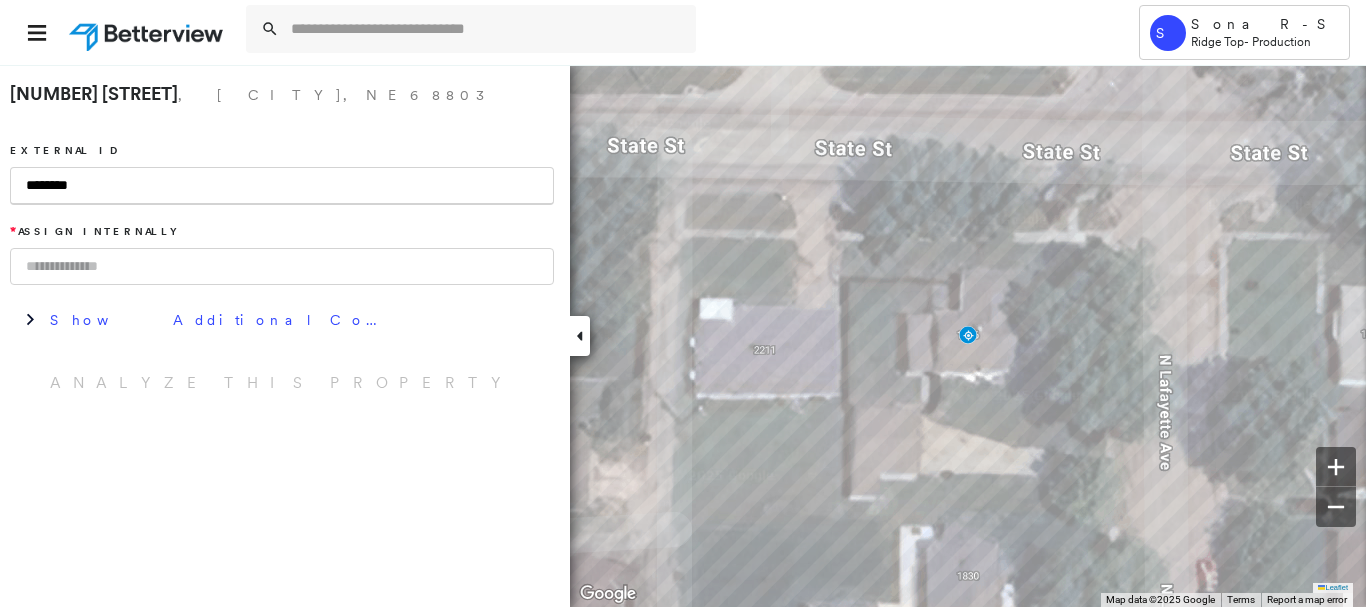 type on "********" 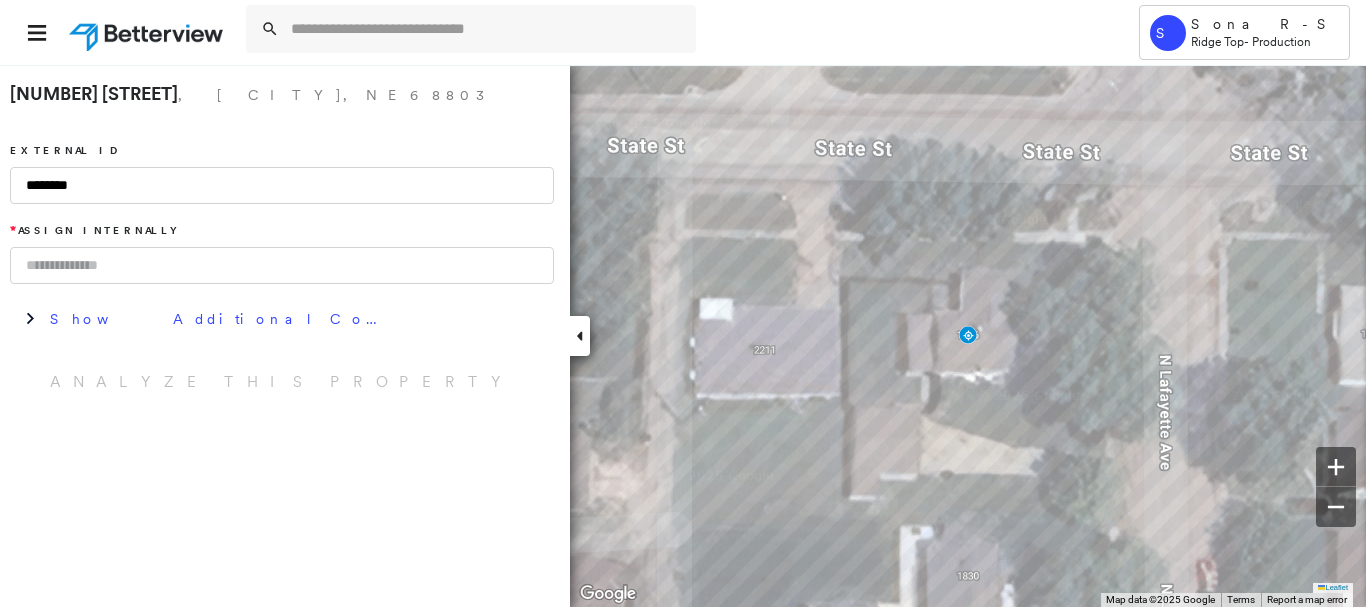 click on "[NUMBER] [STREET] [CITY], [STATE] [POSTAL_CODE] External ID   ******** * Assign Internally   Show Additional Company Data Analyze This Property" at bounding box center [282, 237] 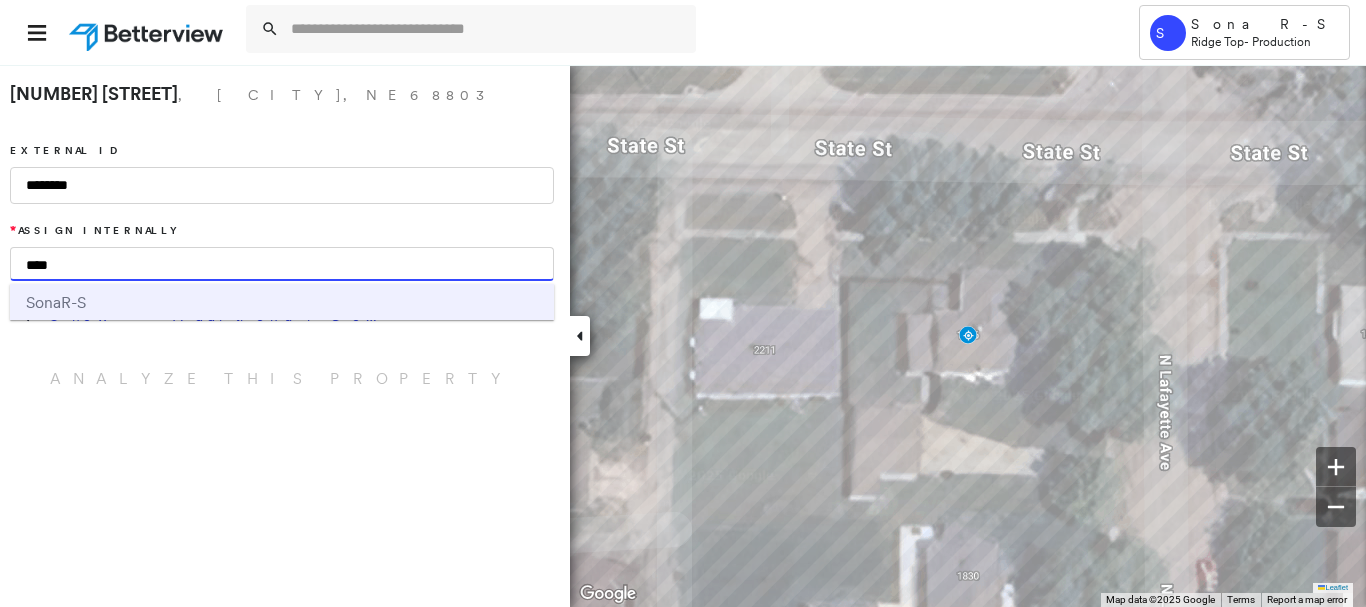type on "****" 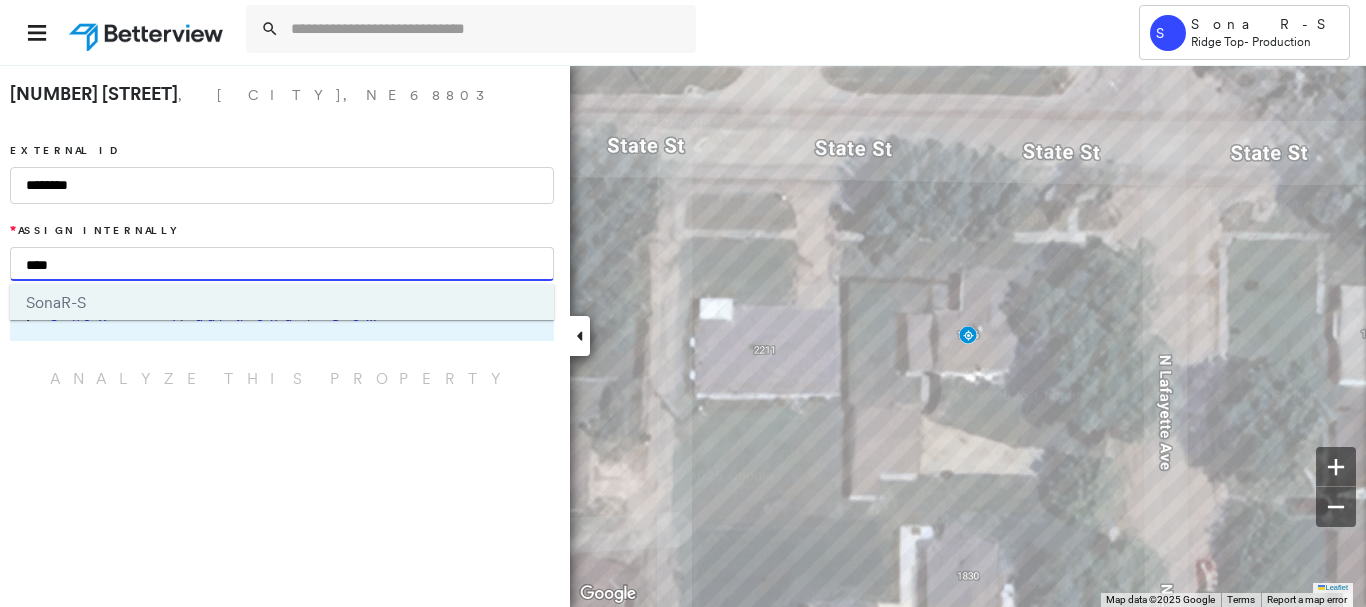 type 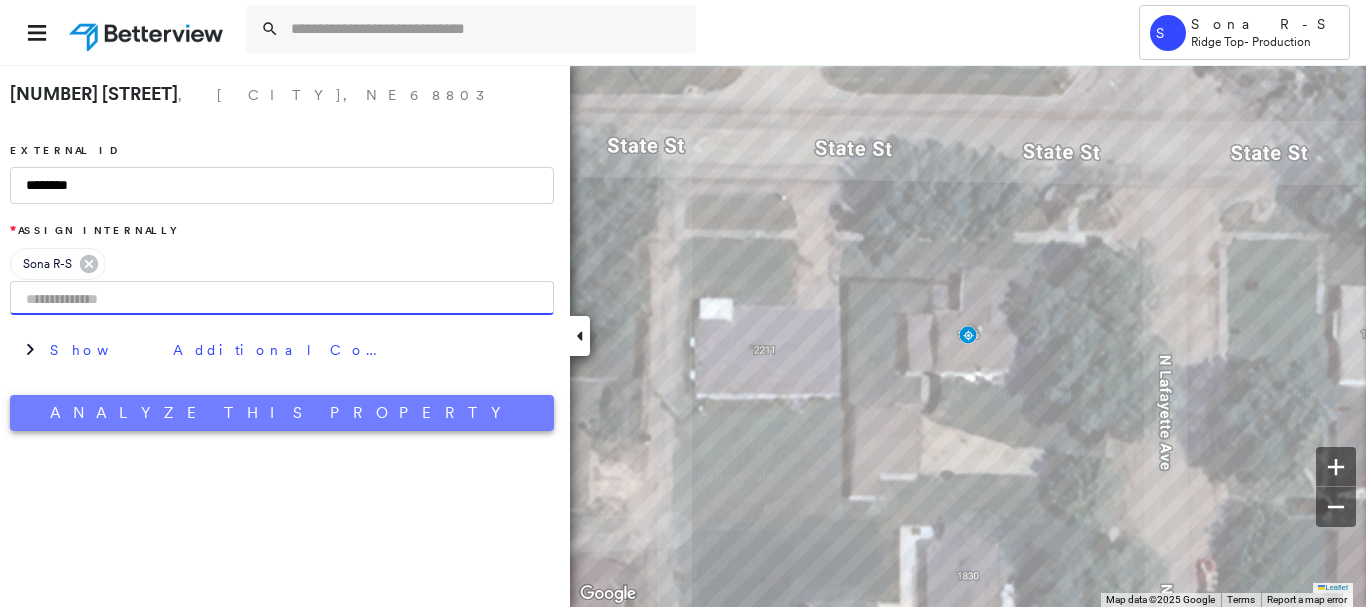 click on "Analyze This Property" at bounding box center (282, 413) 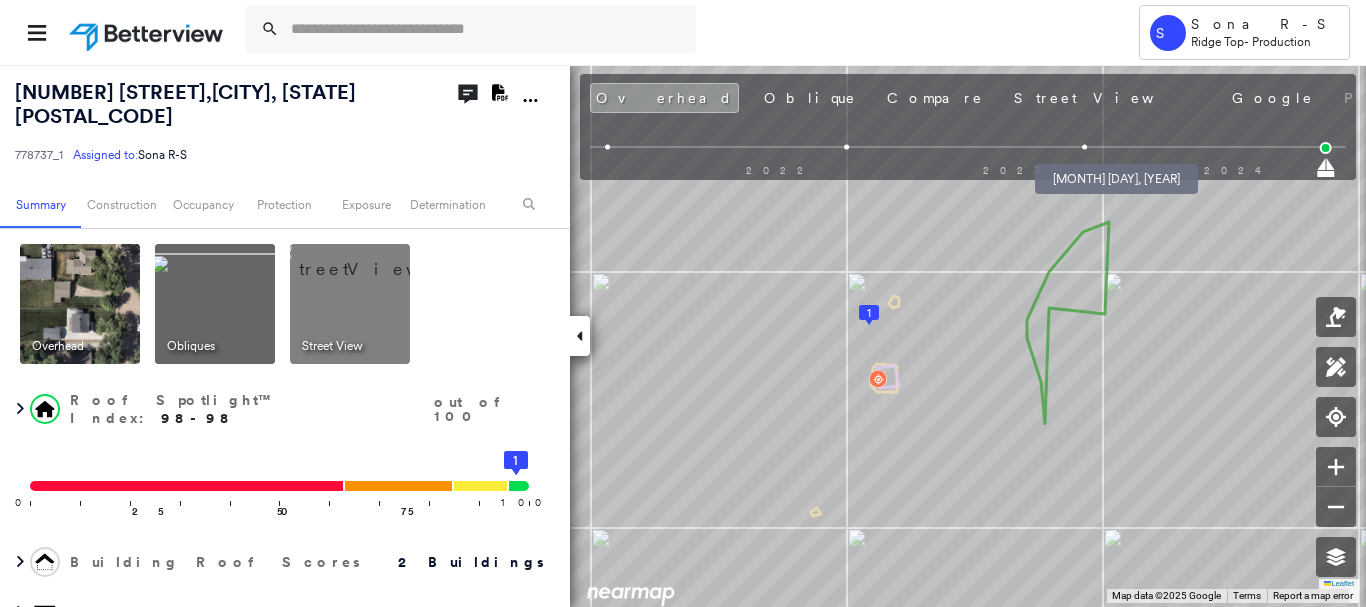 click at bounding box center [1084, 147] 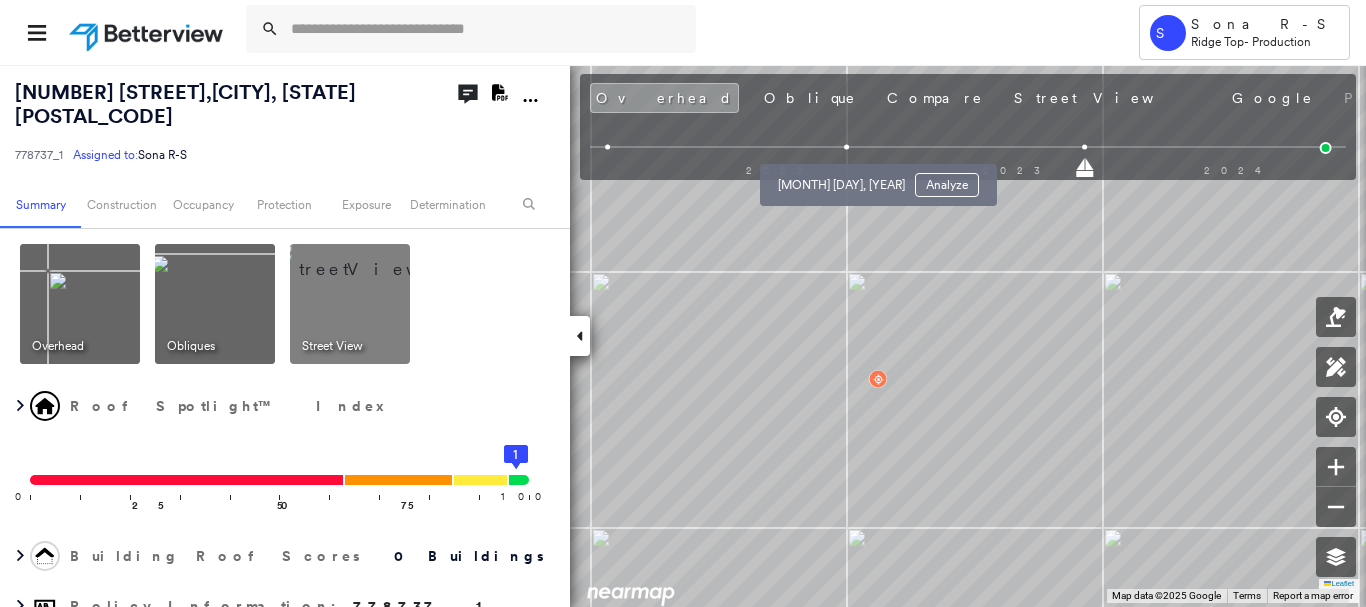 click at bounding box center [846, 147] 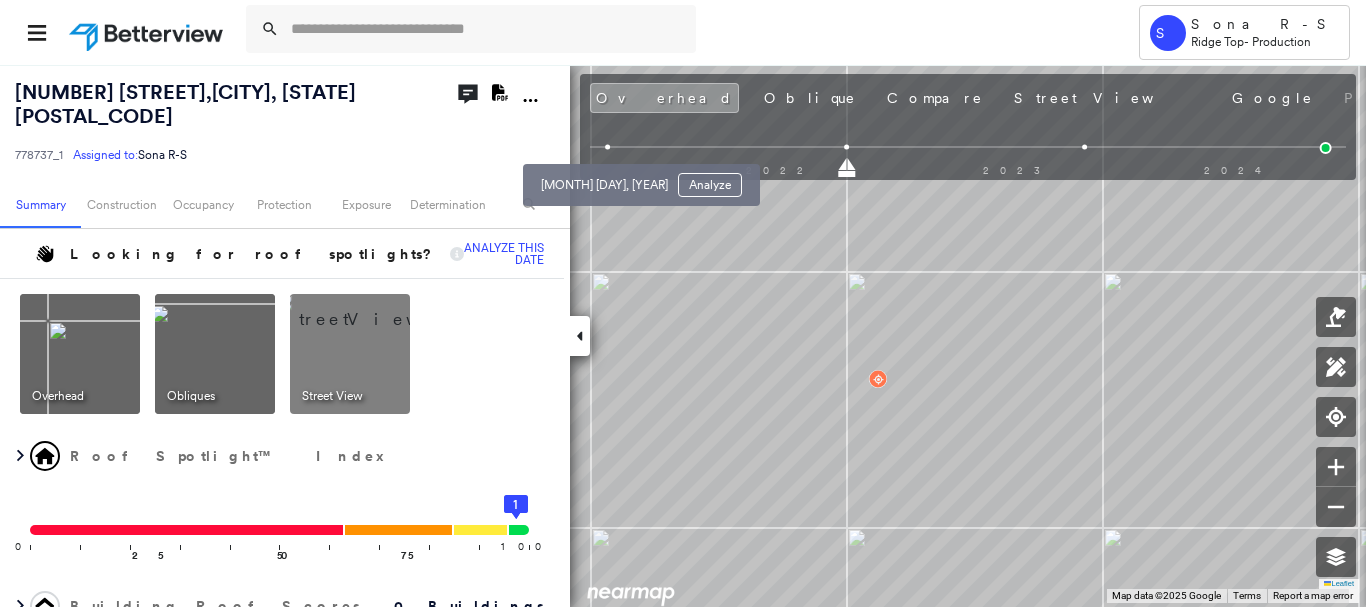 click at bounding box center [608, 147] 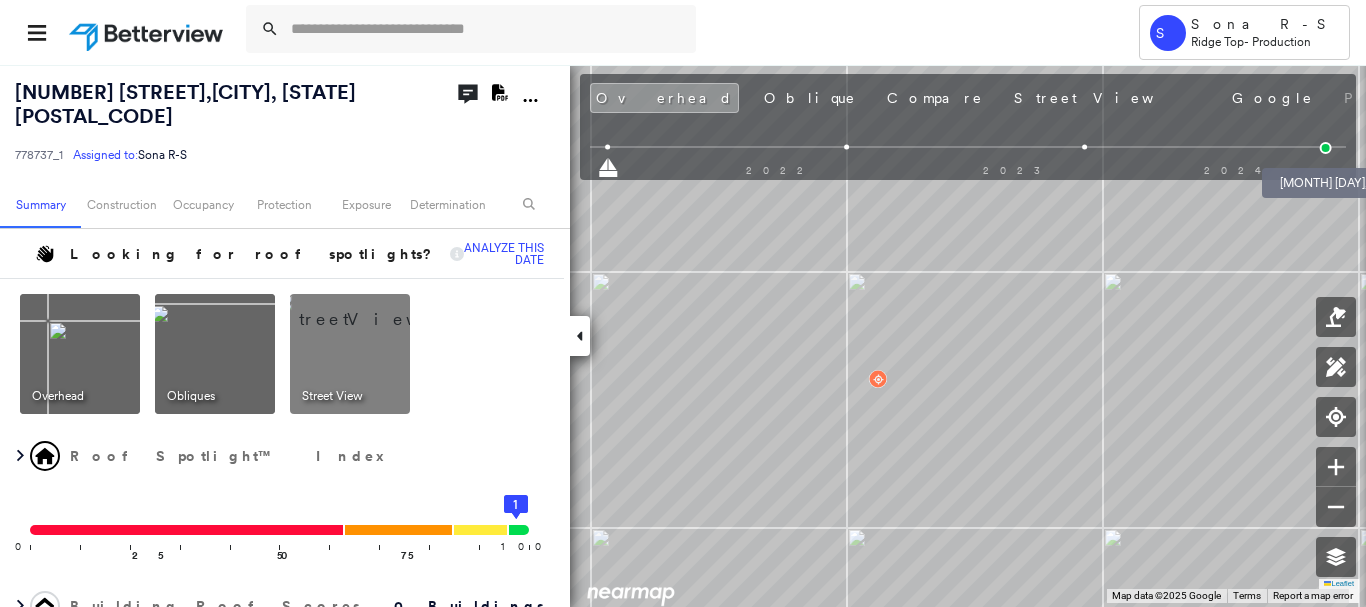 click at bounding box center [1326, 148] 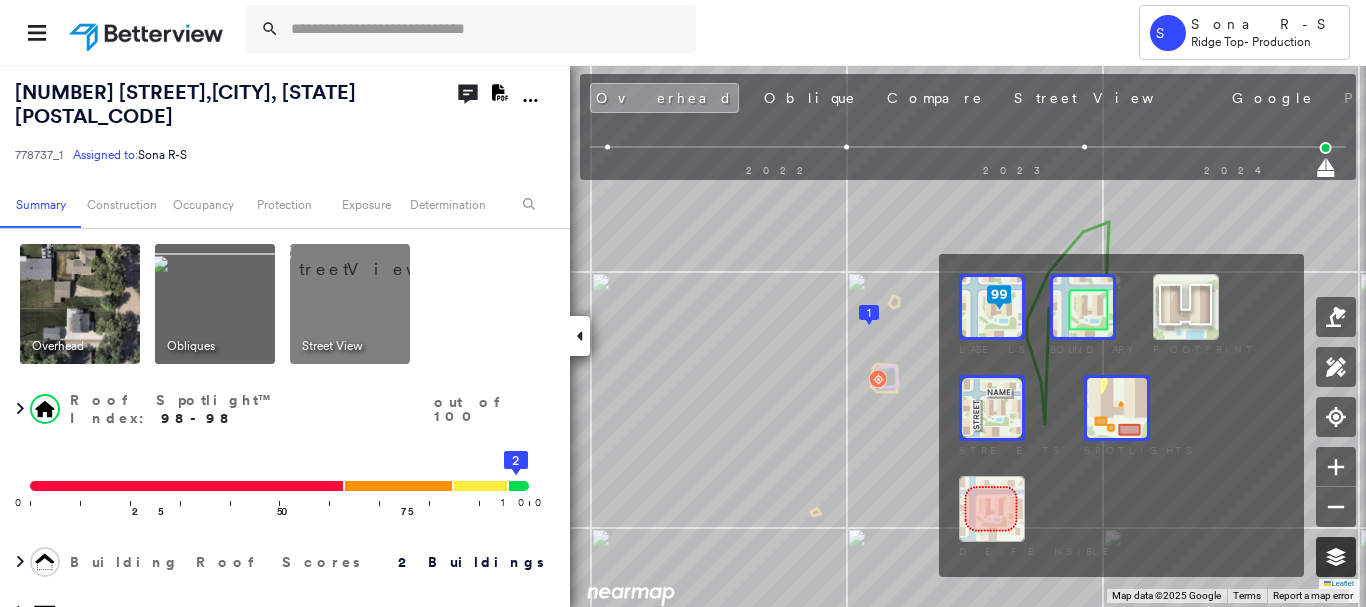 click 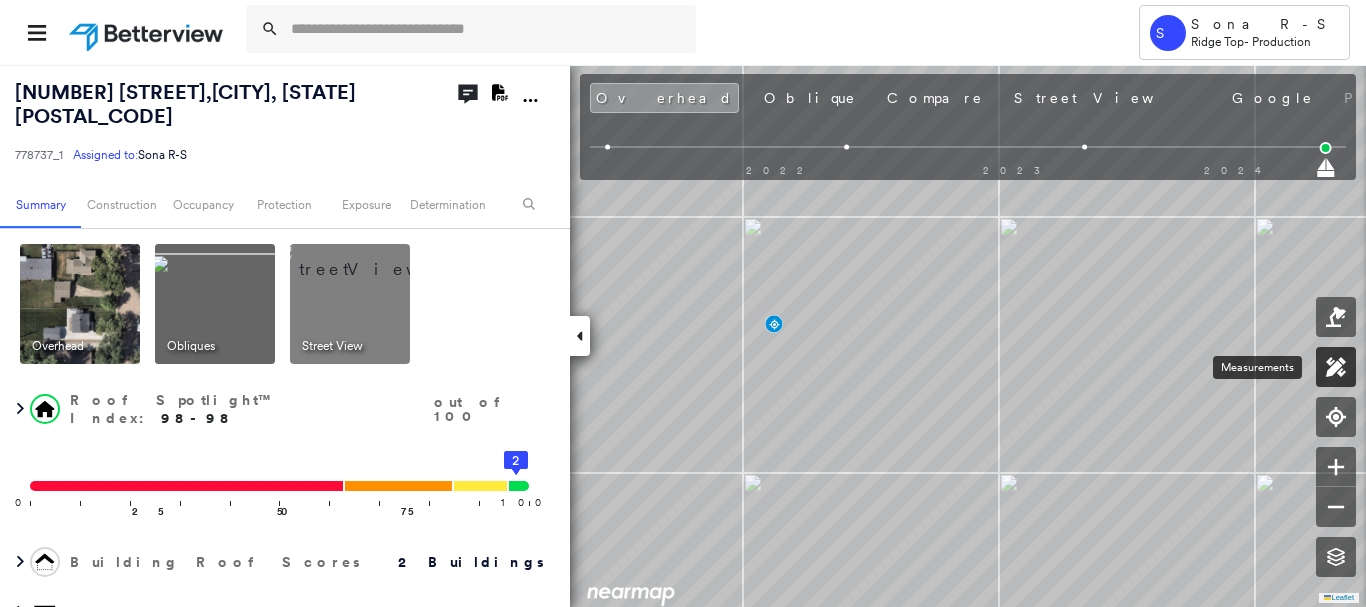 click at bounding box center (1336, 367) 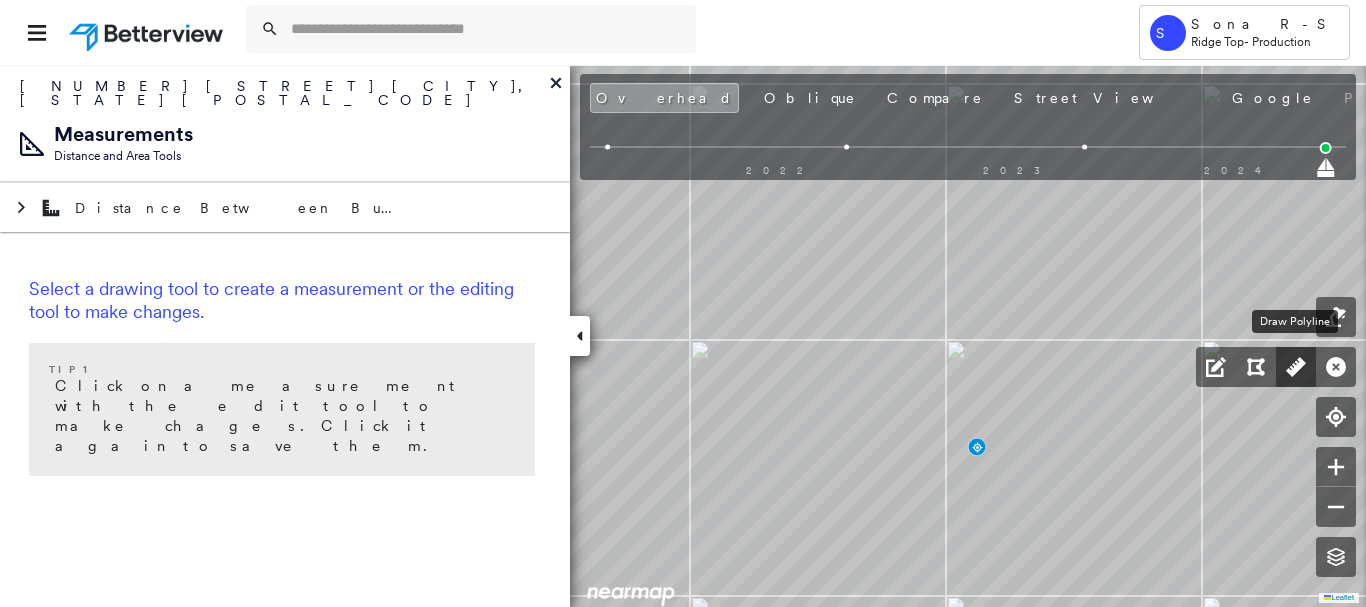 click 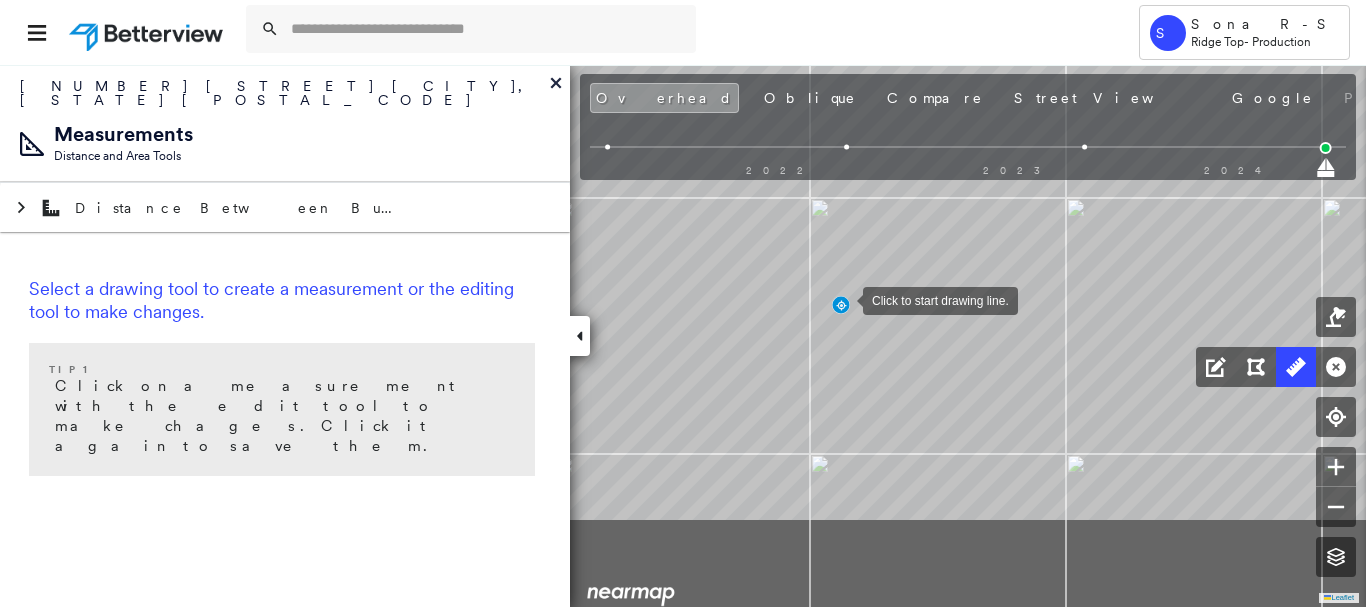 drag, startPoint x: 973, startPoint y: 435, endPoint x: 844, endPoint y: 300, distance: 186.7244 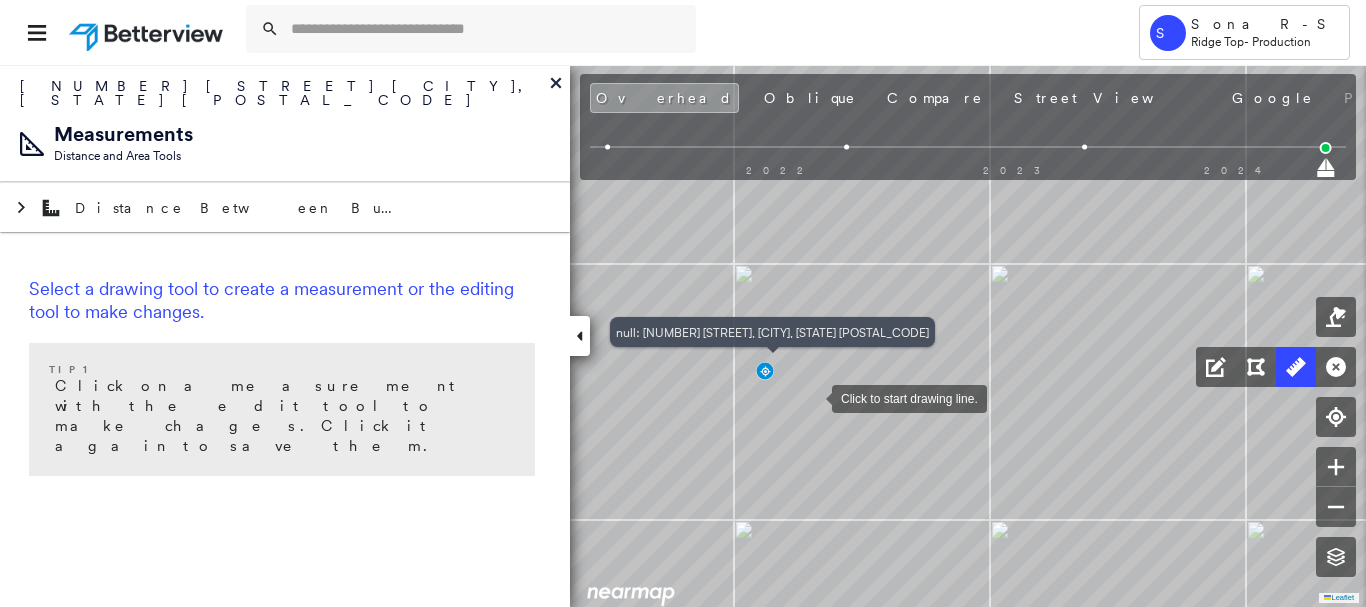 click at bounding box center [812, 397] 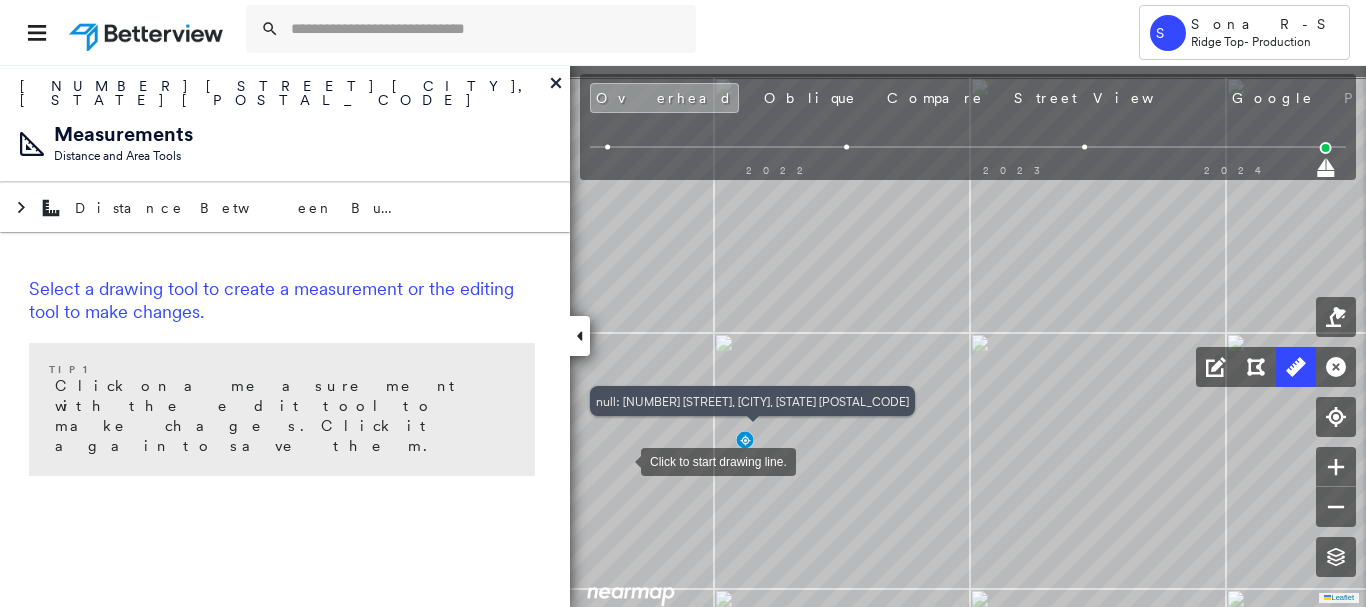 click at bounding box center (621, 460) 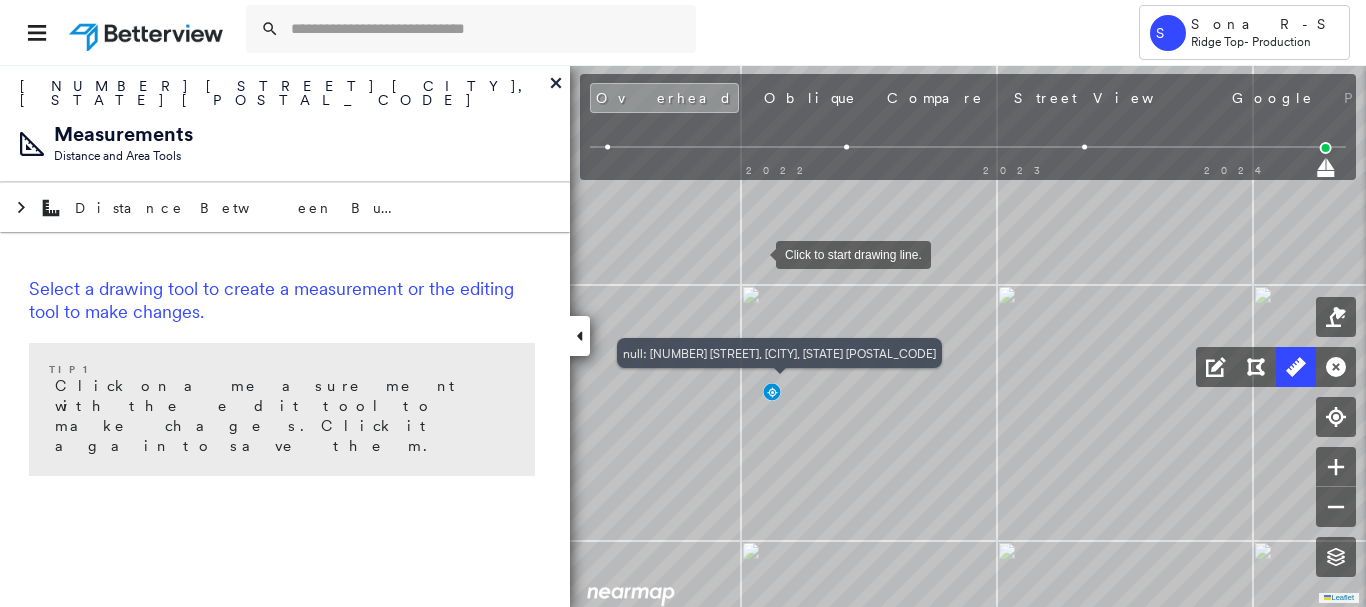 click at bounding box center (756, 253) 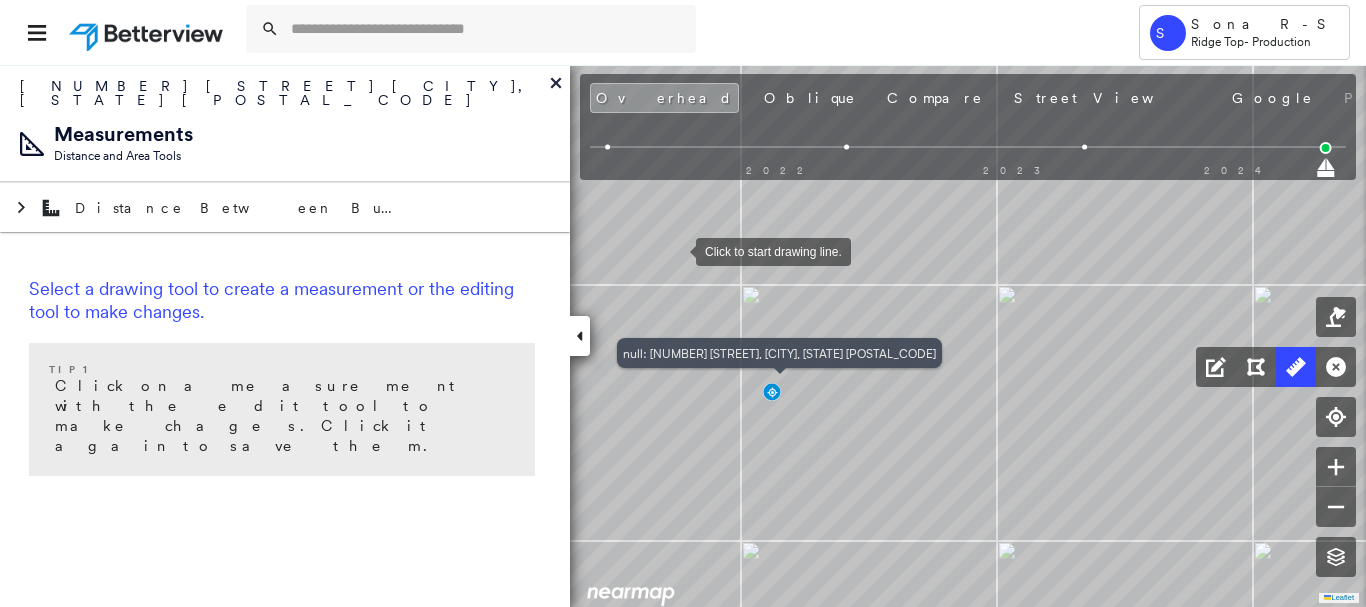 click at bounding box center [676, 250] 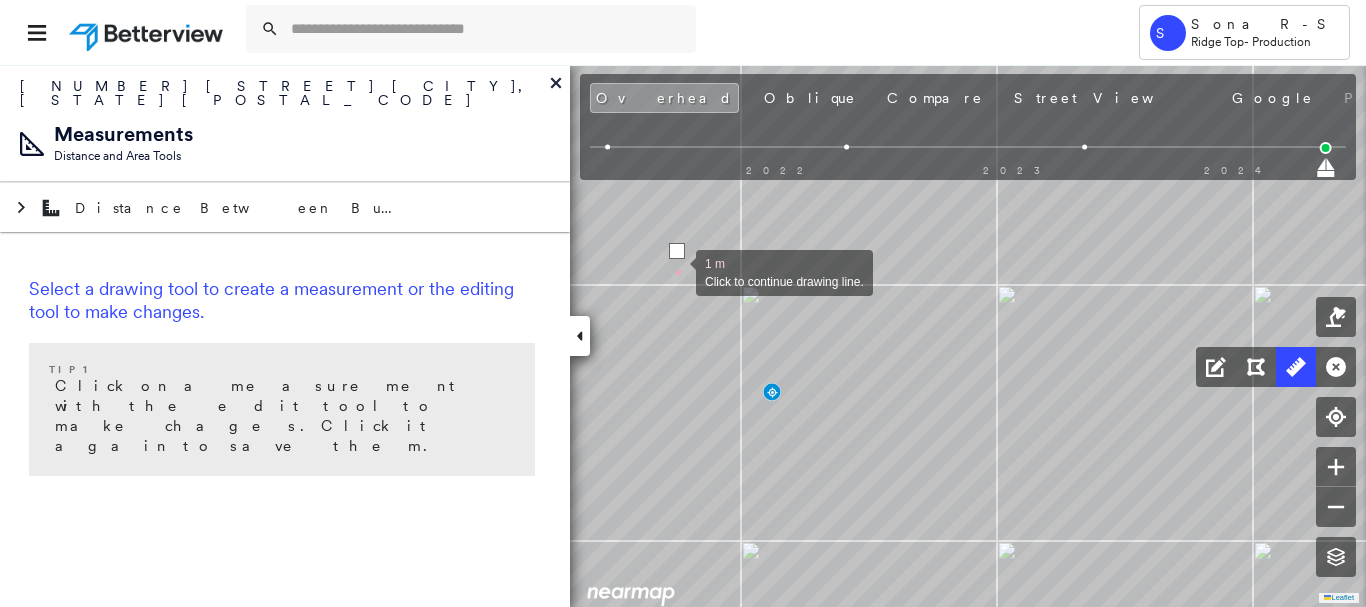 click at bounding box center (676, 271) 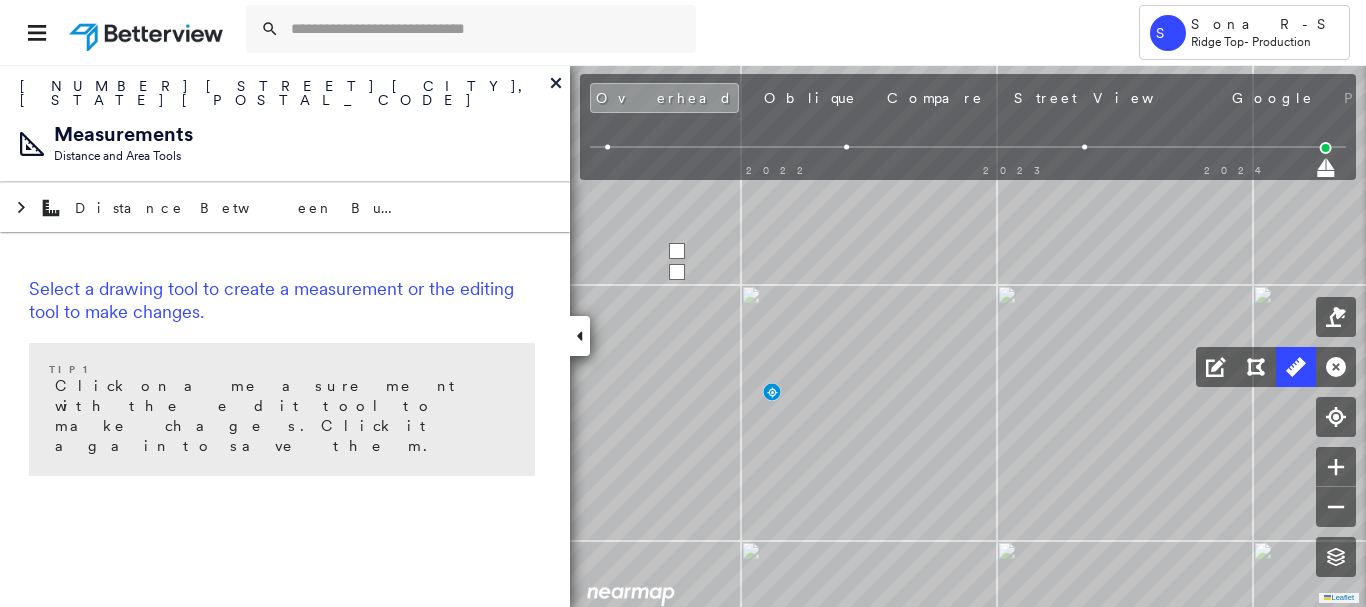 click at bounding box center [677, 272] 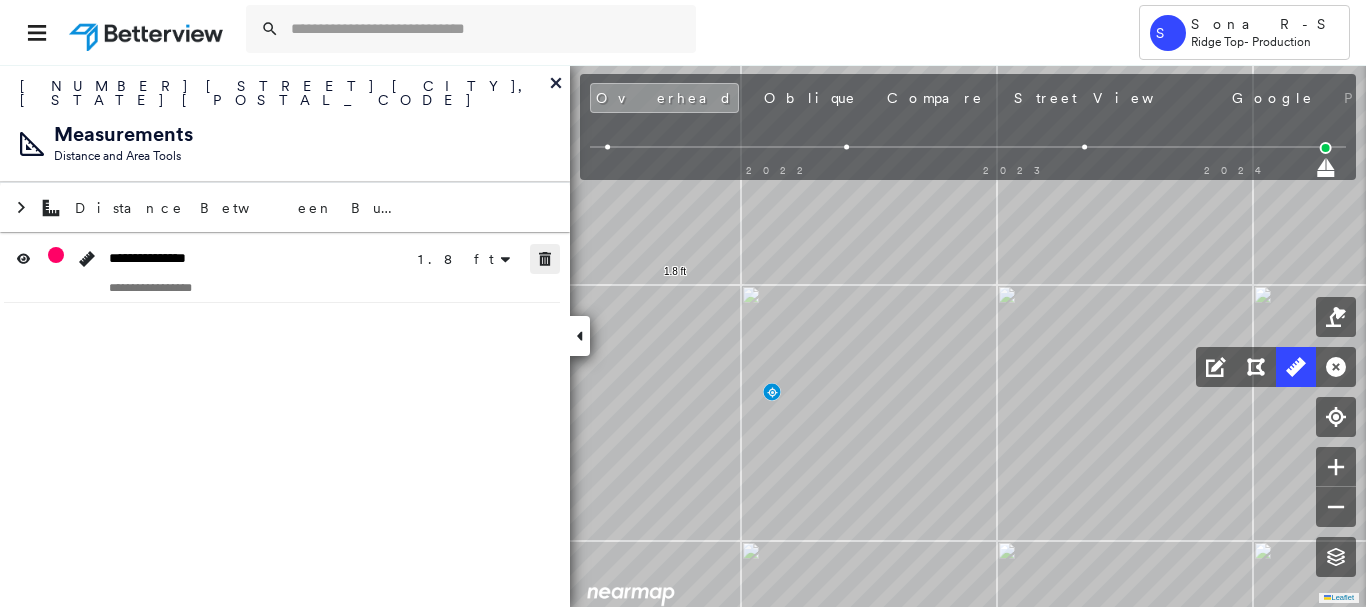 click 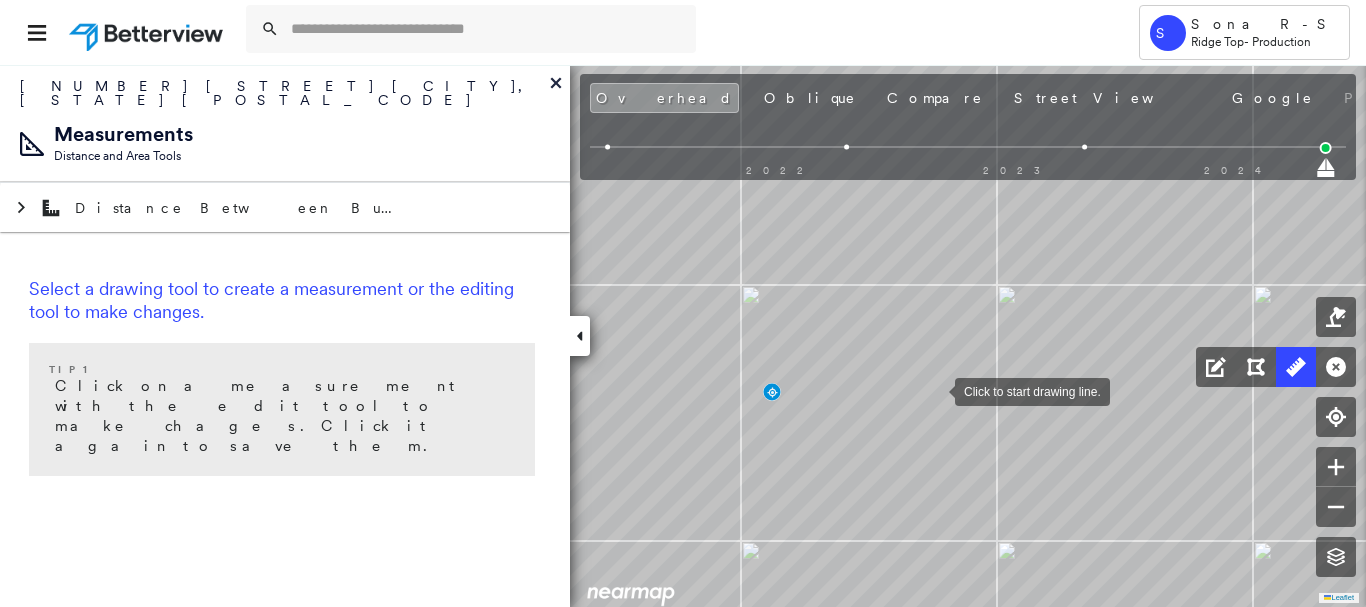 click at bounding box center (935, 390) 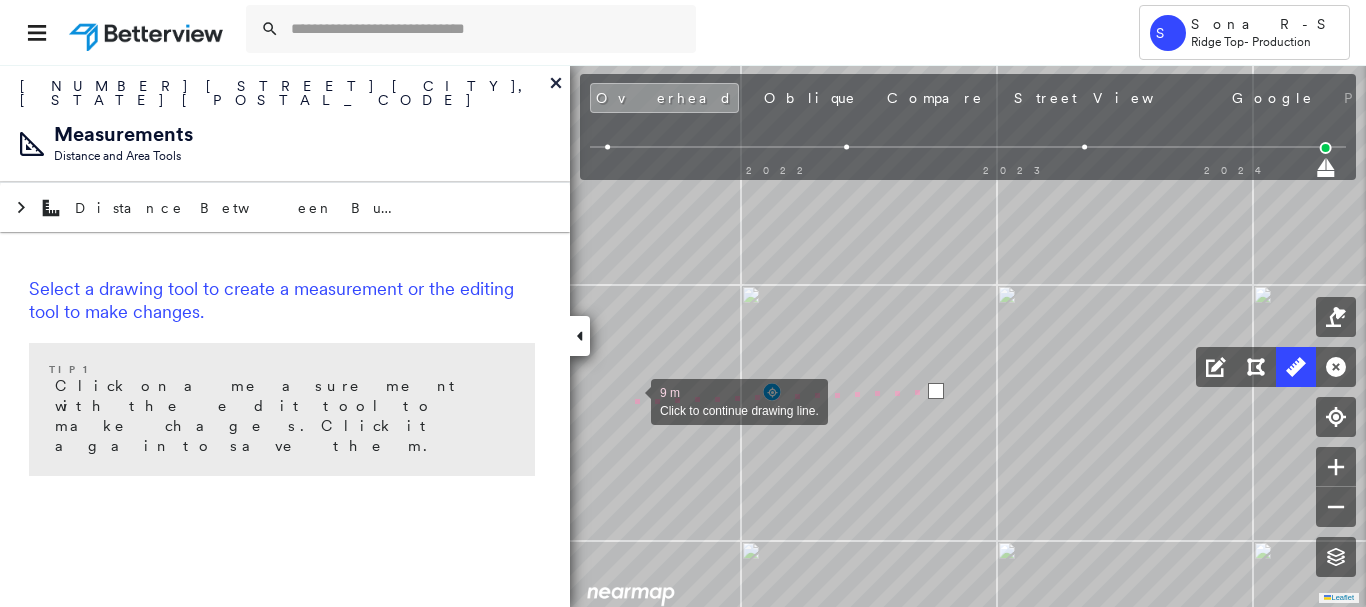 click at bounding box center [631, 400] 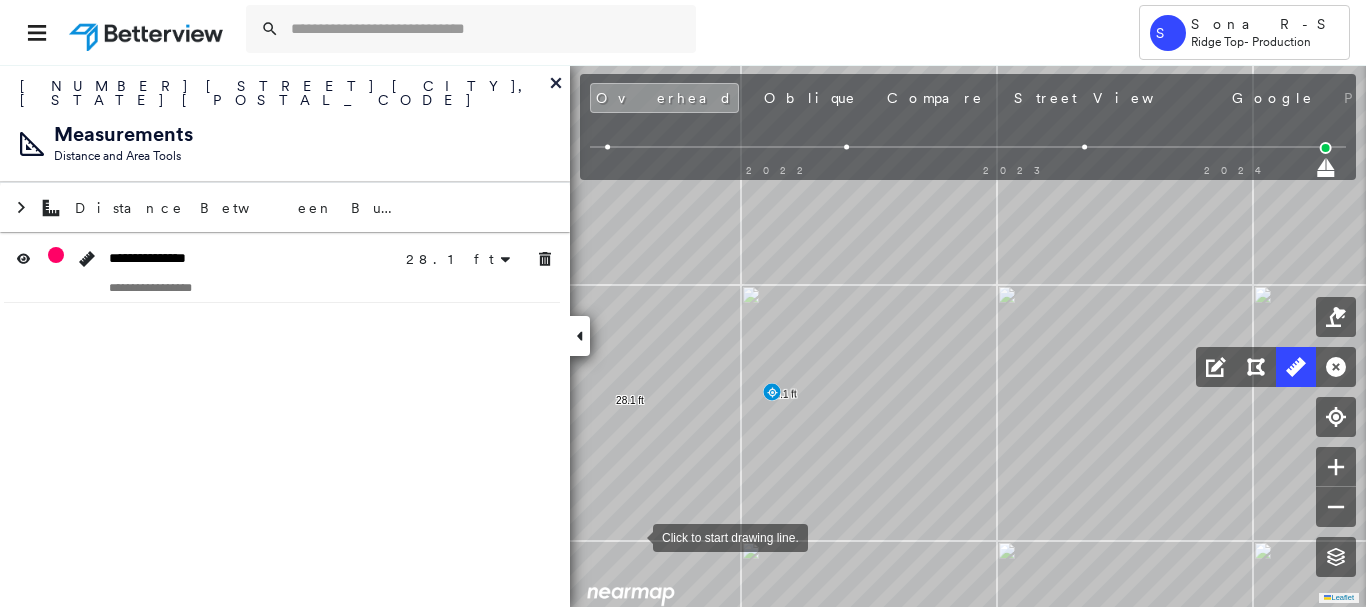 click at bounding box center (633, 536) 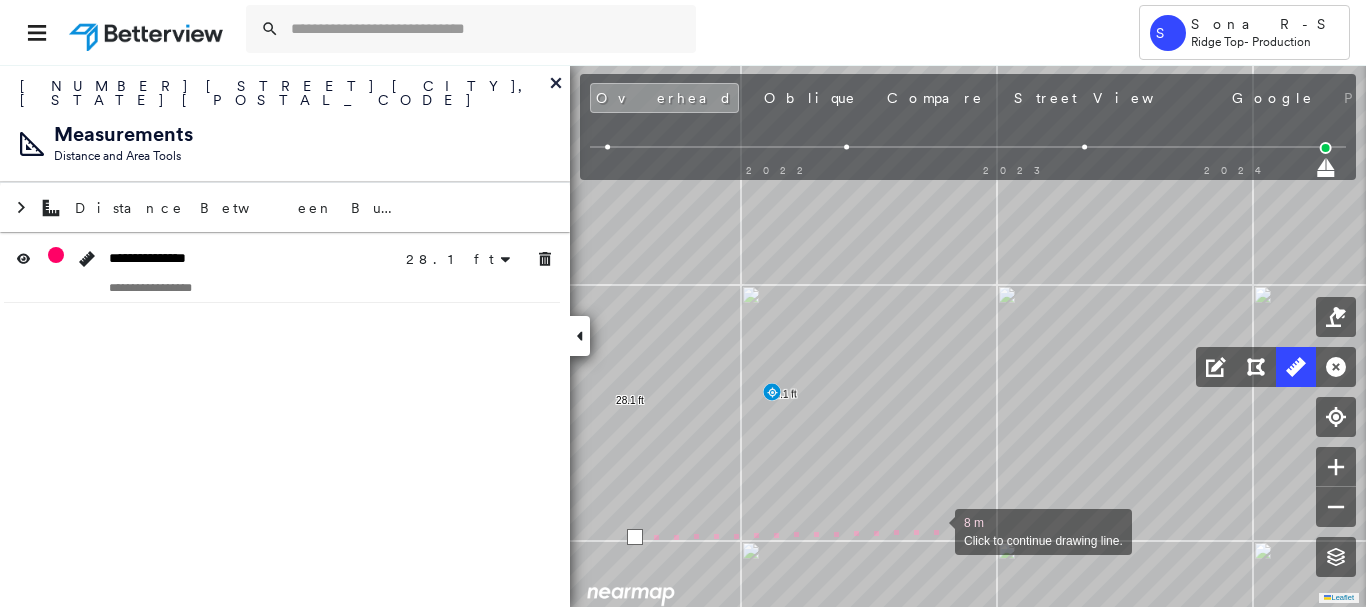 click at bounding box center (935, 530) 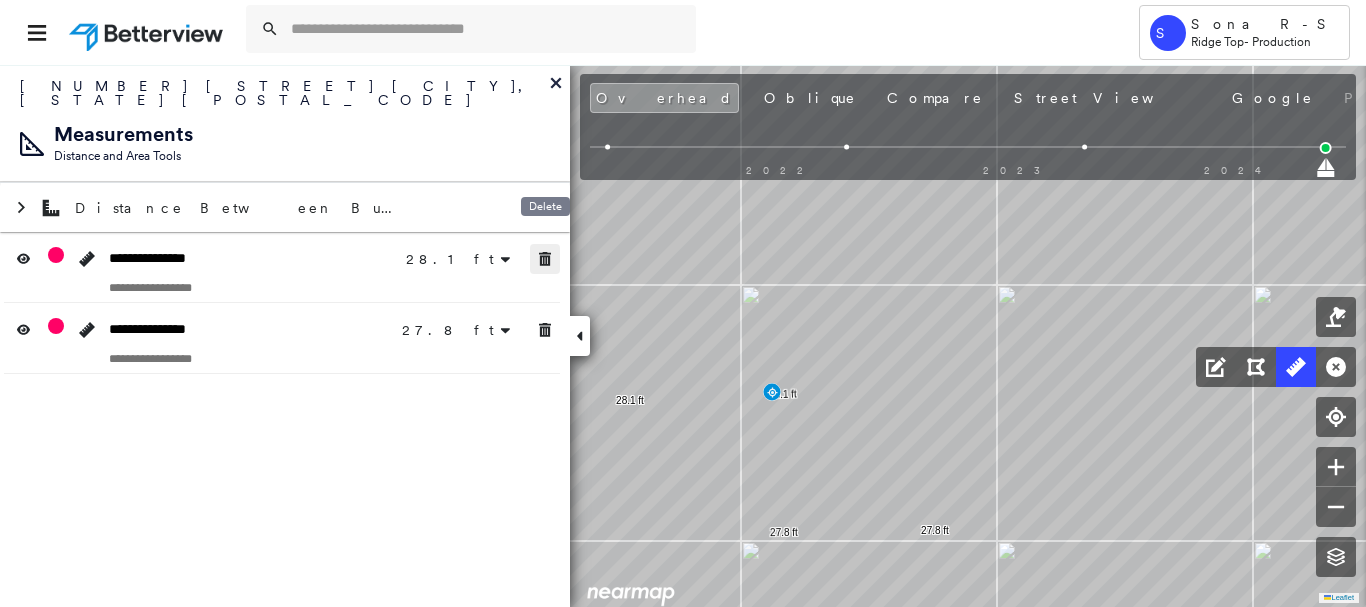 drag, startPoint x: 541, startPoint y: 246, endPoint x: 542, endPoint y: 312, distance: 66.007576 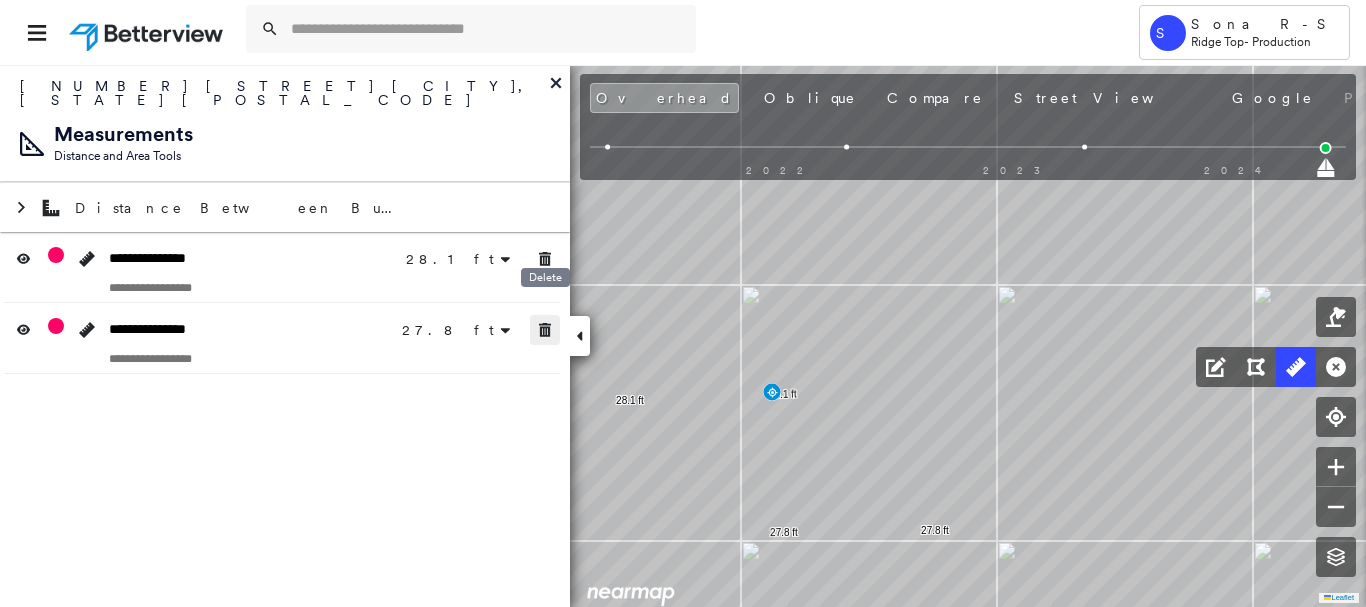 click at bounding box center [545, 330] 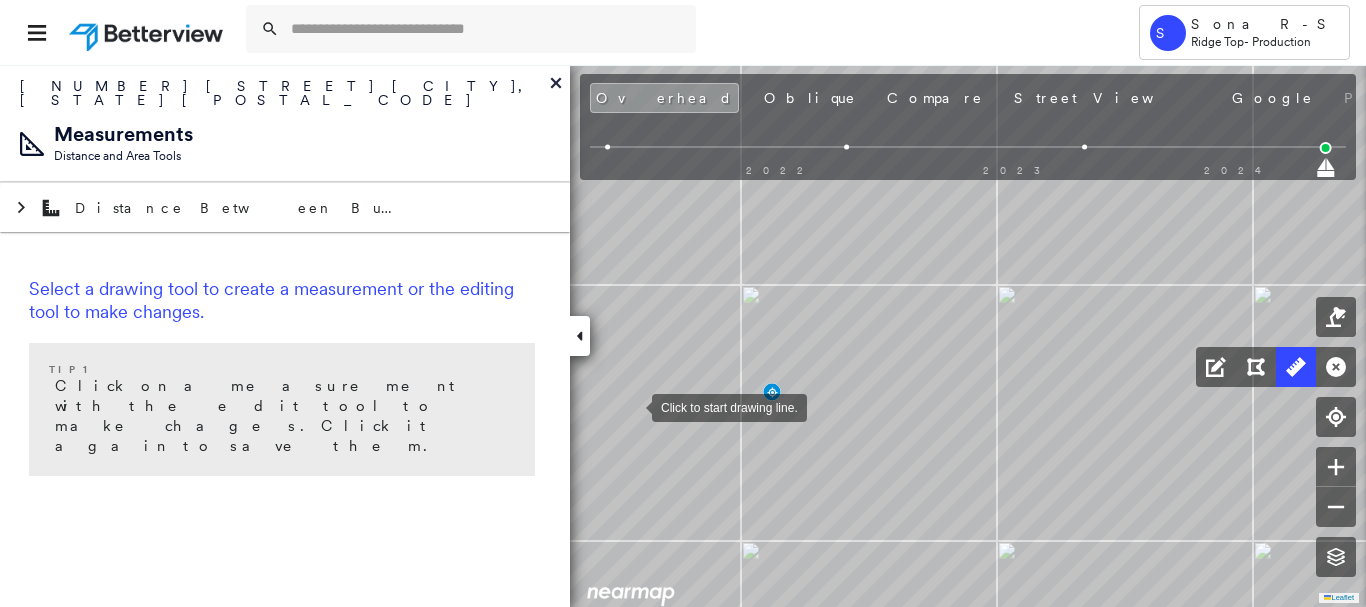 click at bounding box center (632, 406) 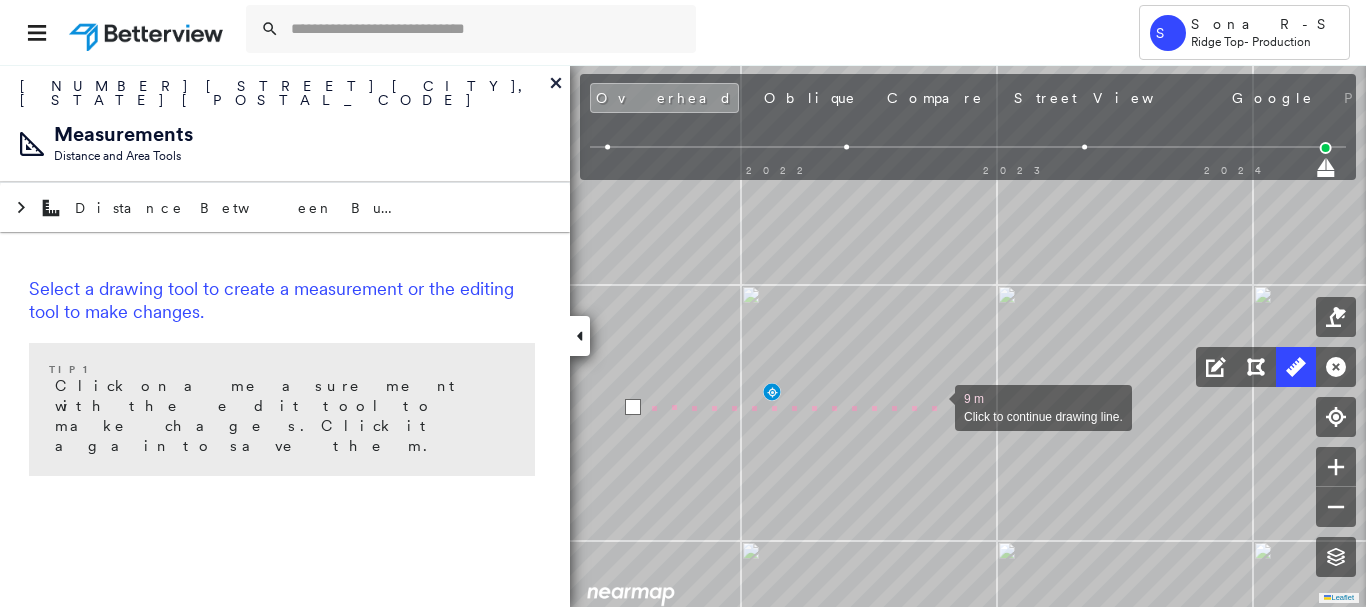 click at bounding box center (935, 406) 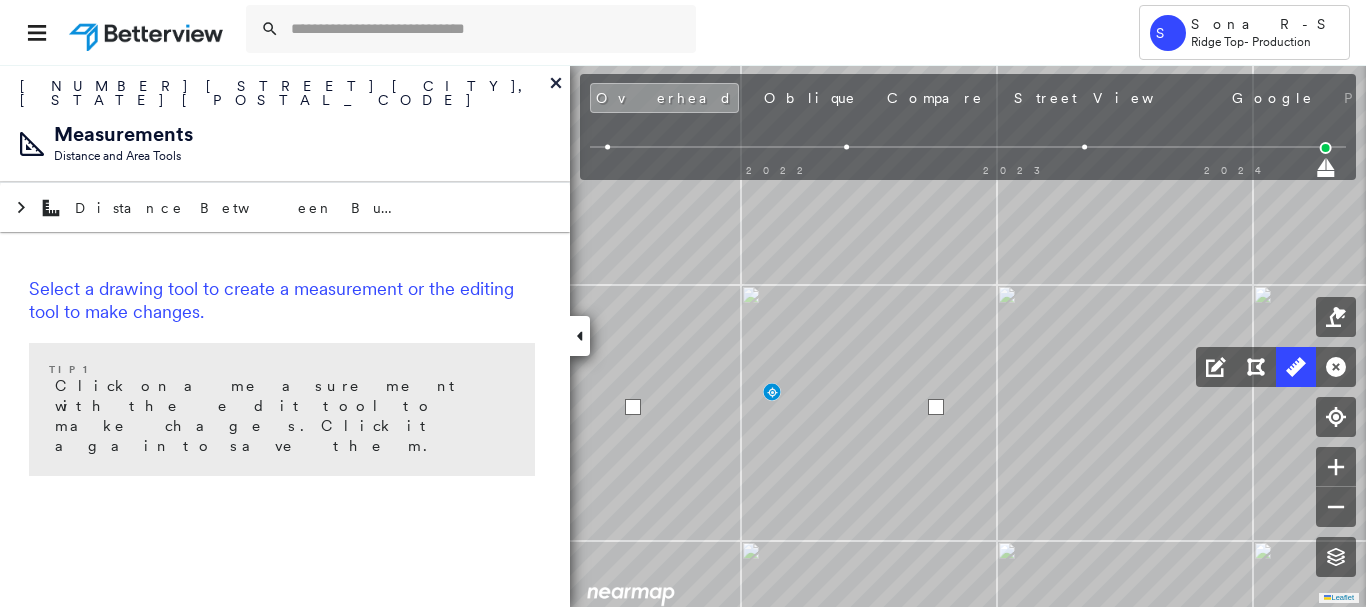 click at bounding box center [936, 407] 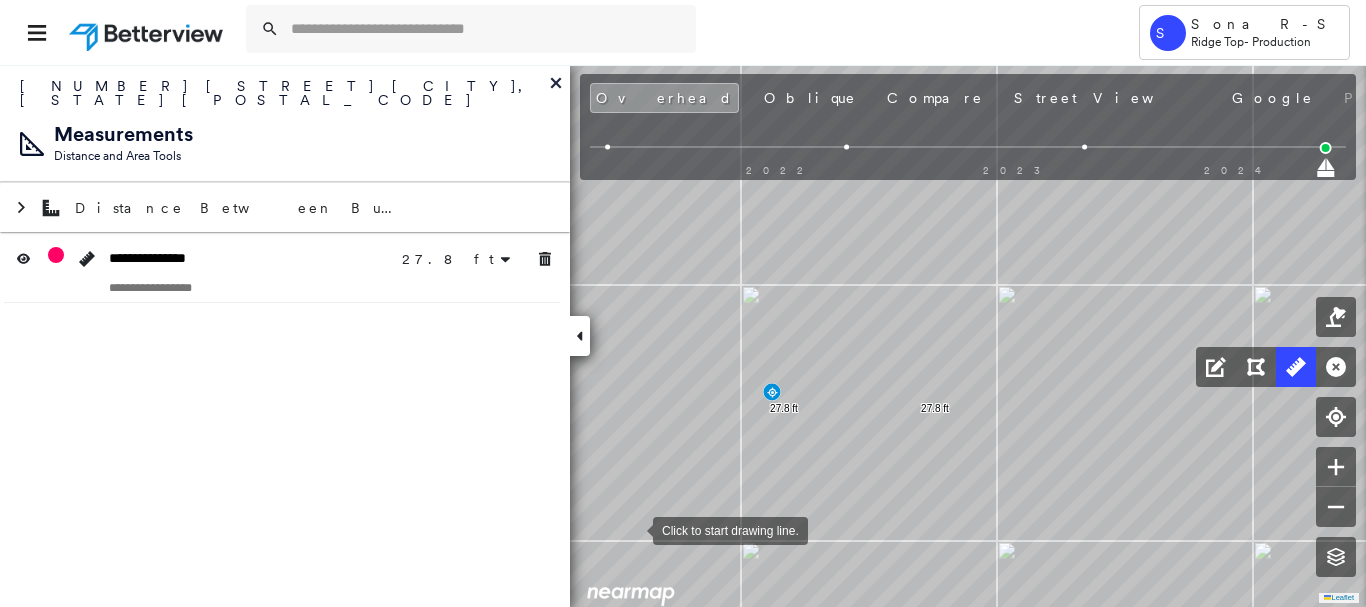 click at bounding box center [633, 529] 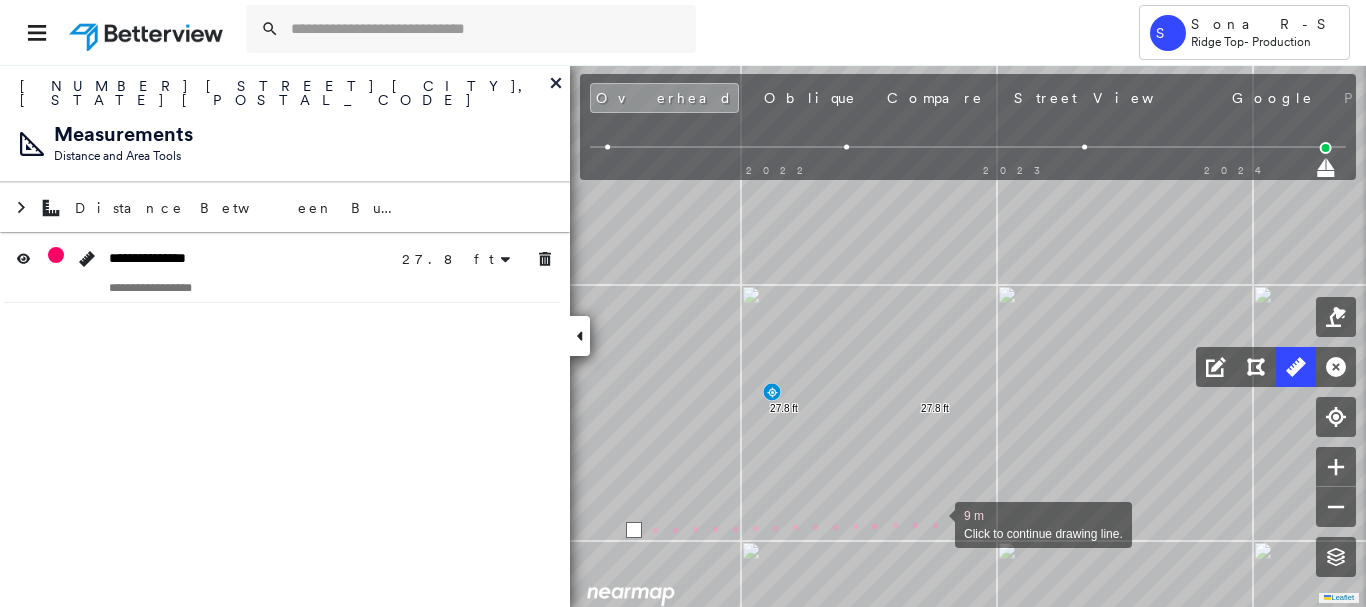 click at bounding box center (935, 523) 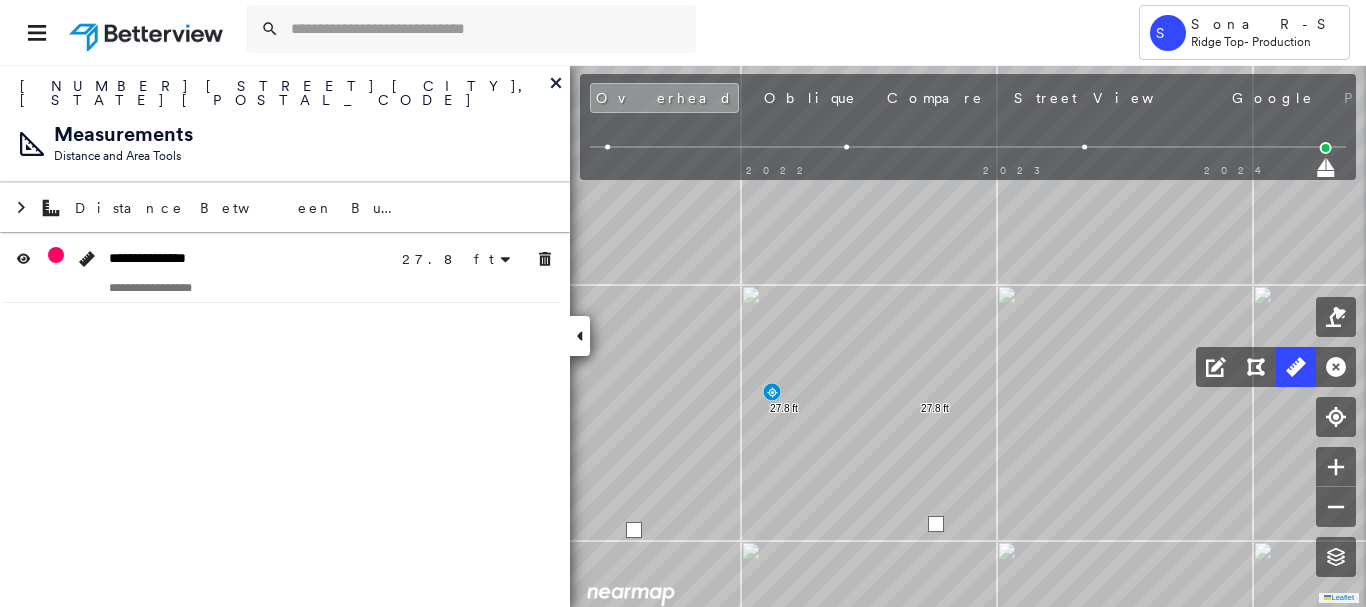click at bounding box center (936, 524) 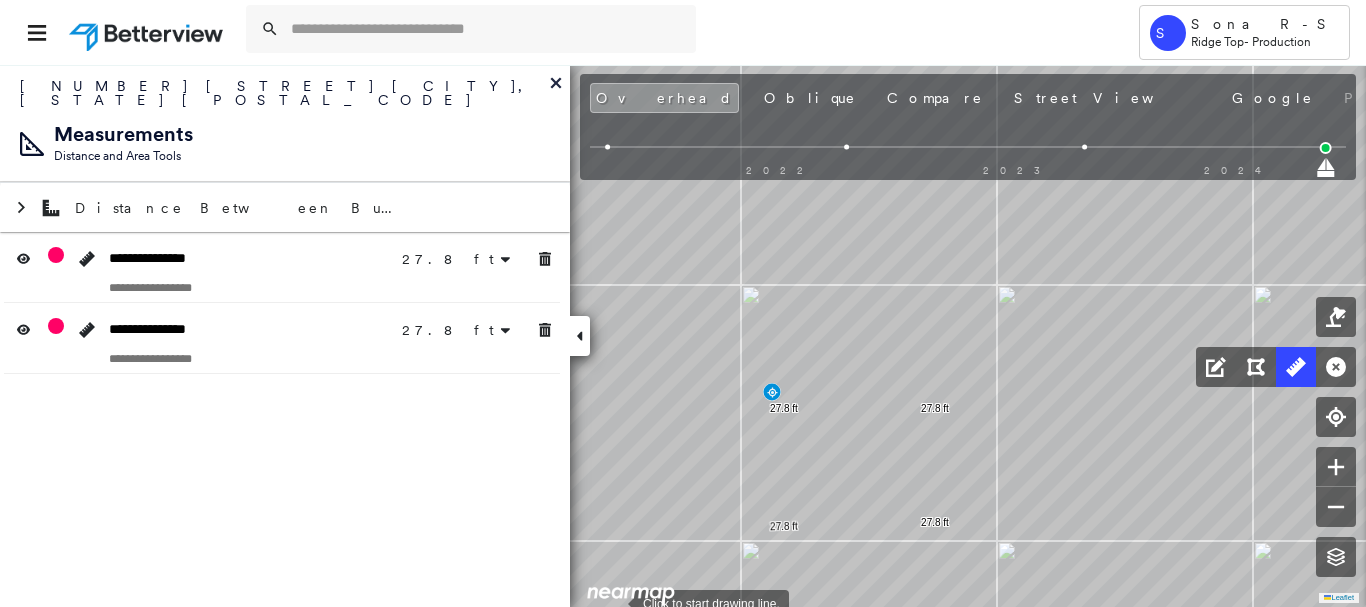 click at bounding box center [631, 597] 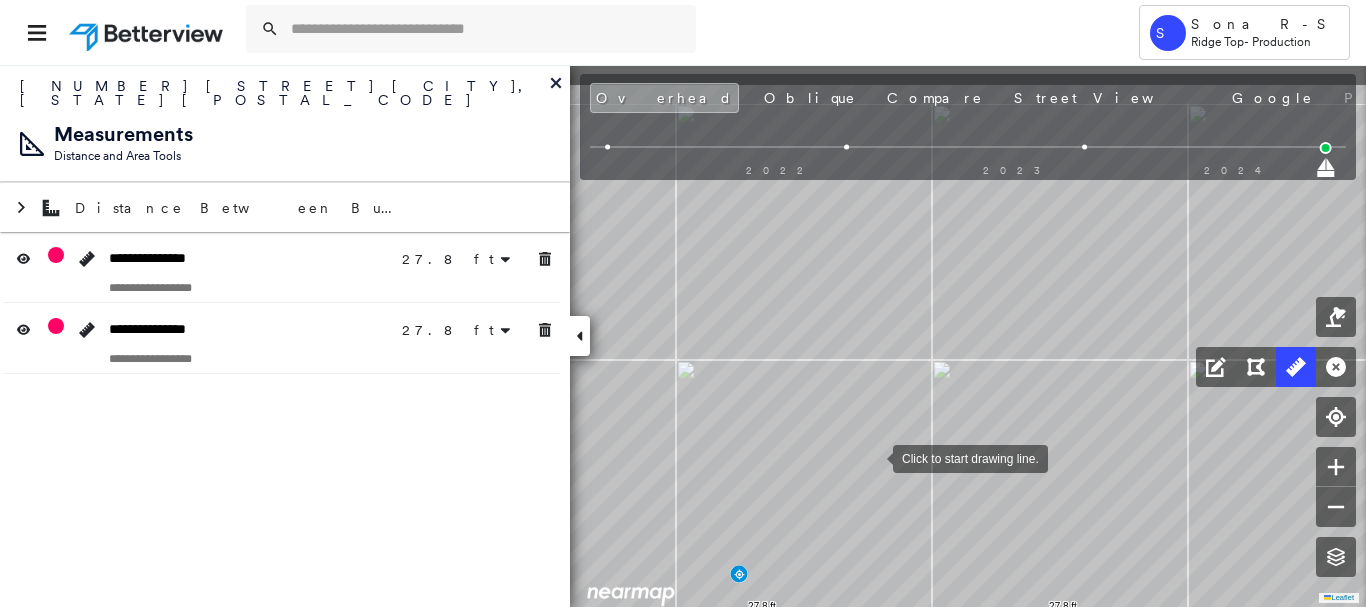 drag, startPoint x: 932, startPoint y: 385, endPoint x: 874, endPoint y: 454, distance: 90.13878 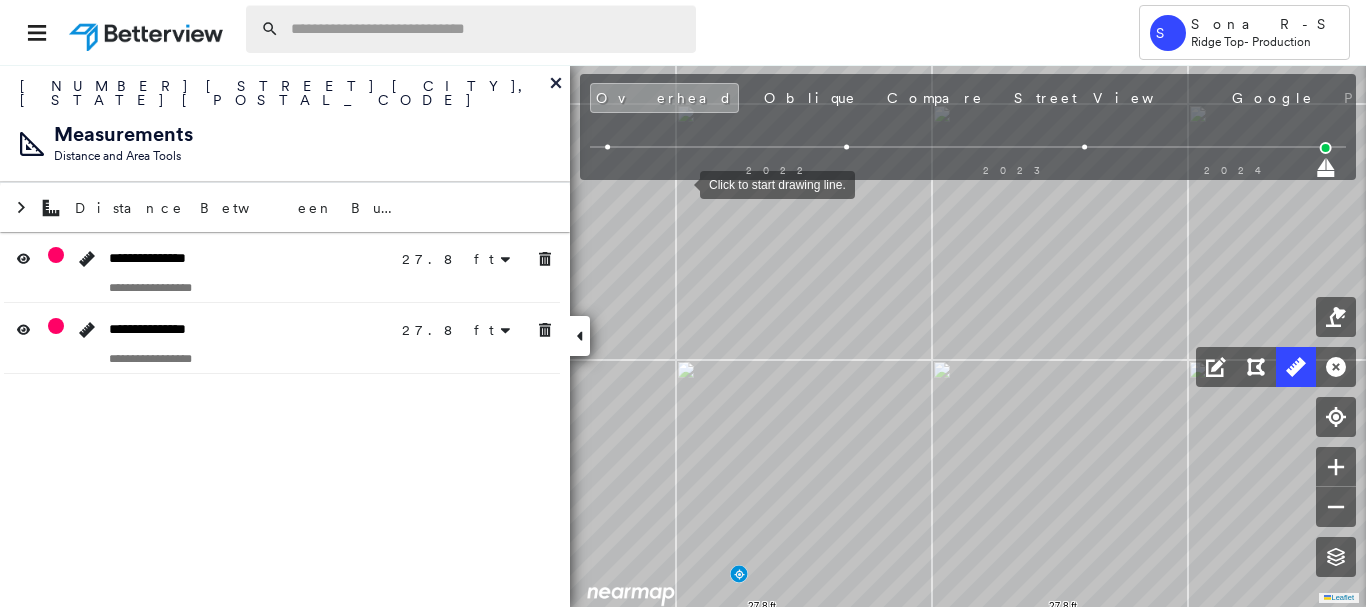 click at bounding box center (487, 29) 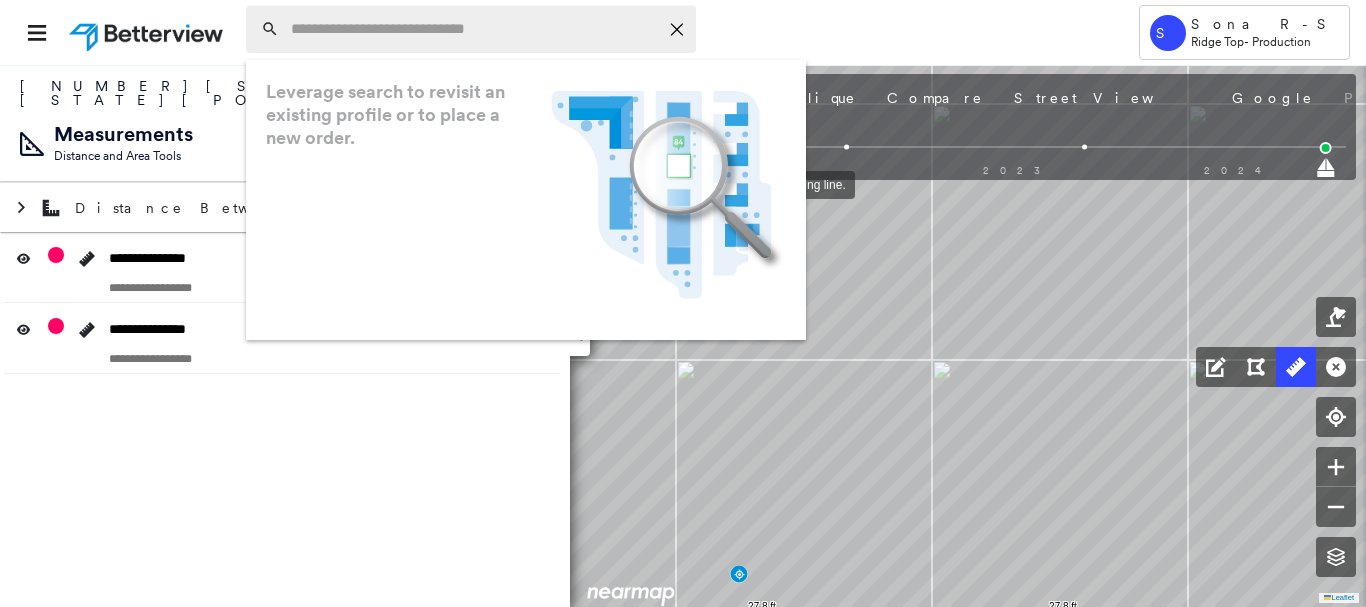 paste on "**********" 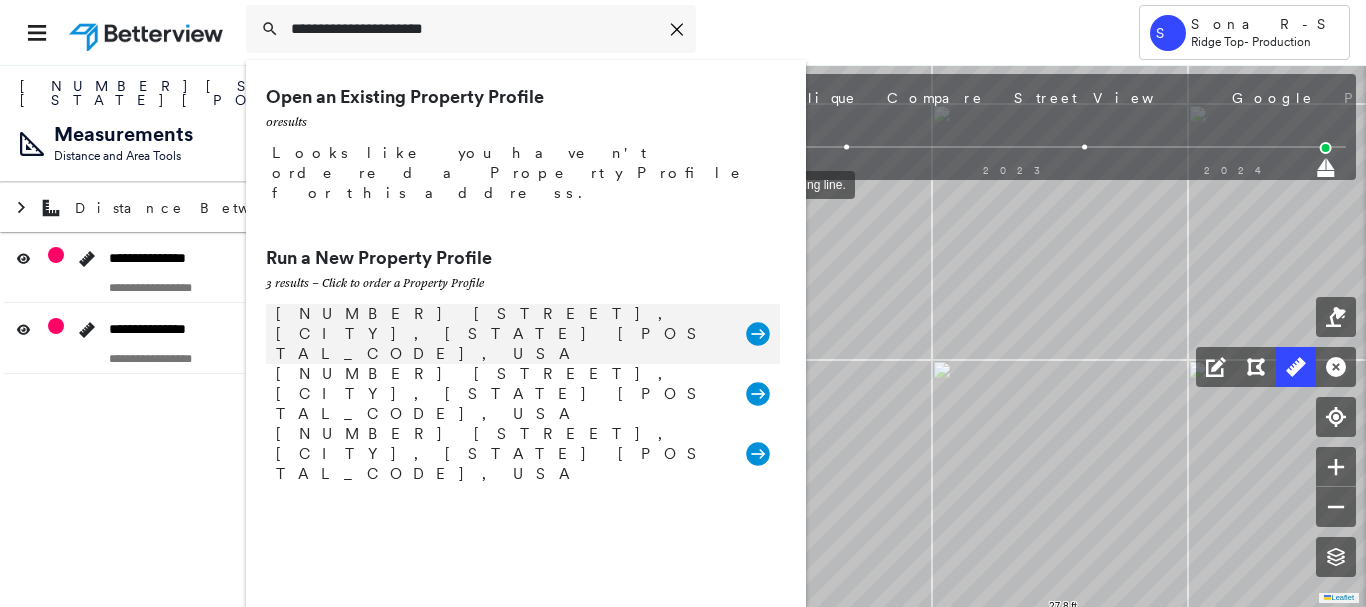 type on "**********" 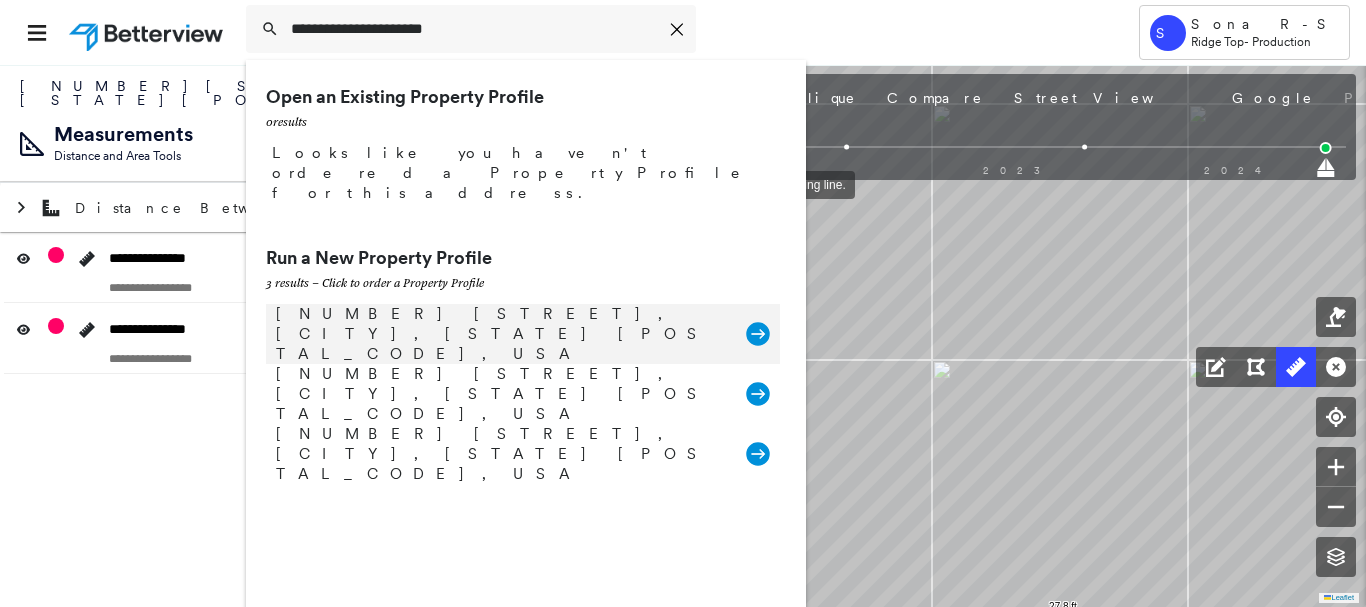 click 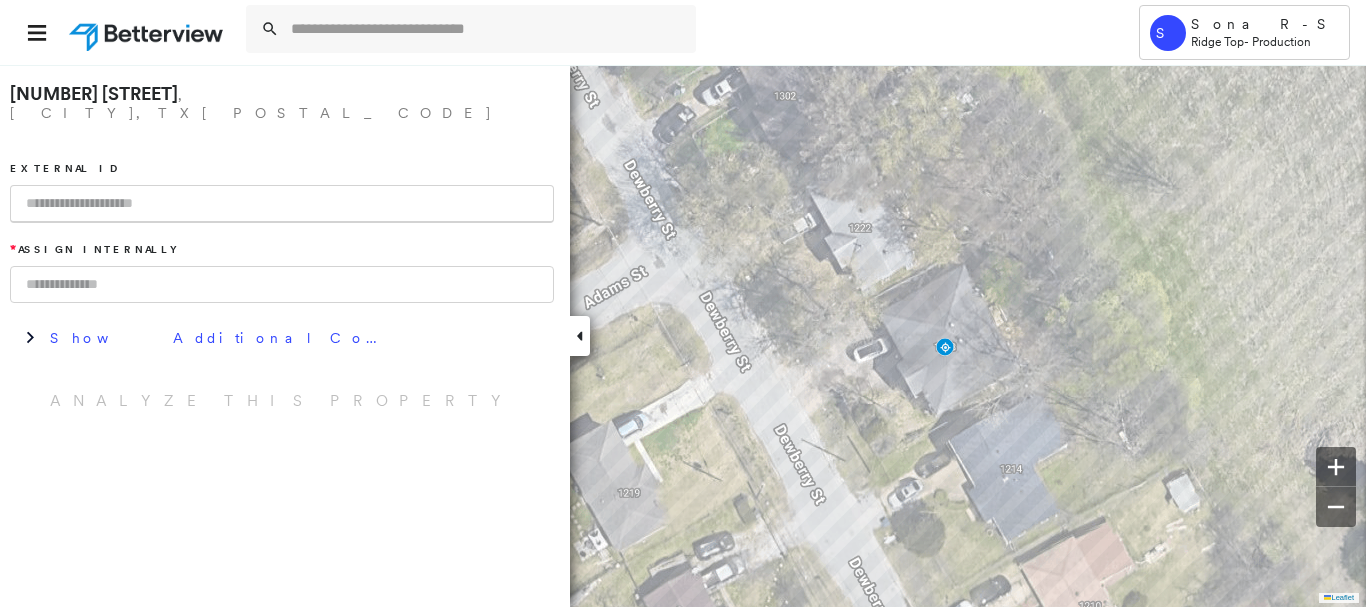 paste on "**********" 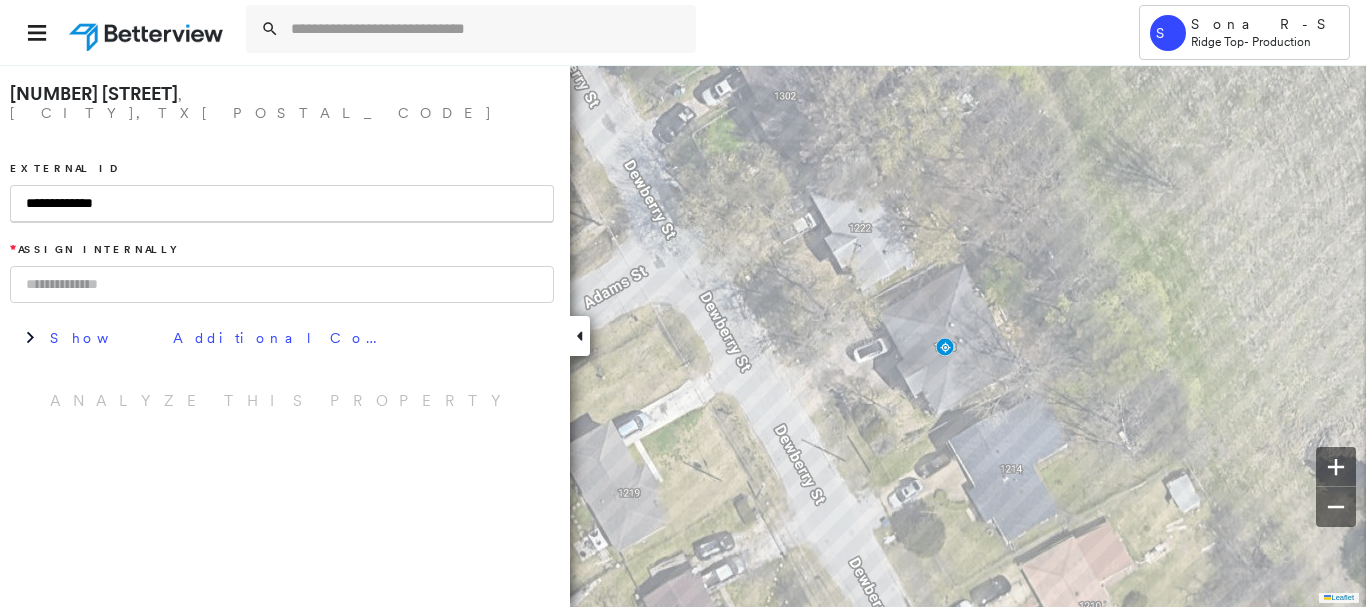 type on "**********" 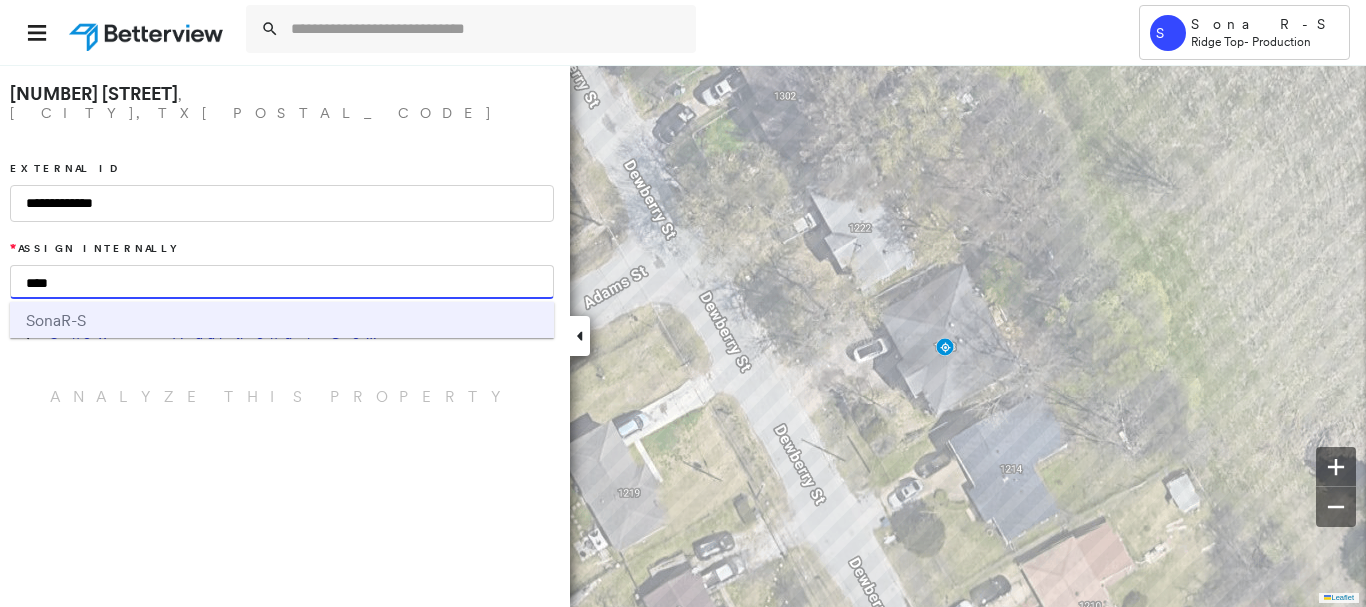 type on "****" 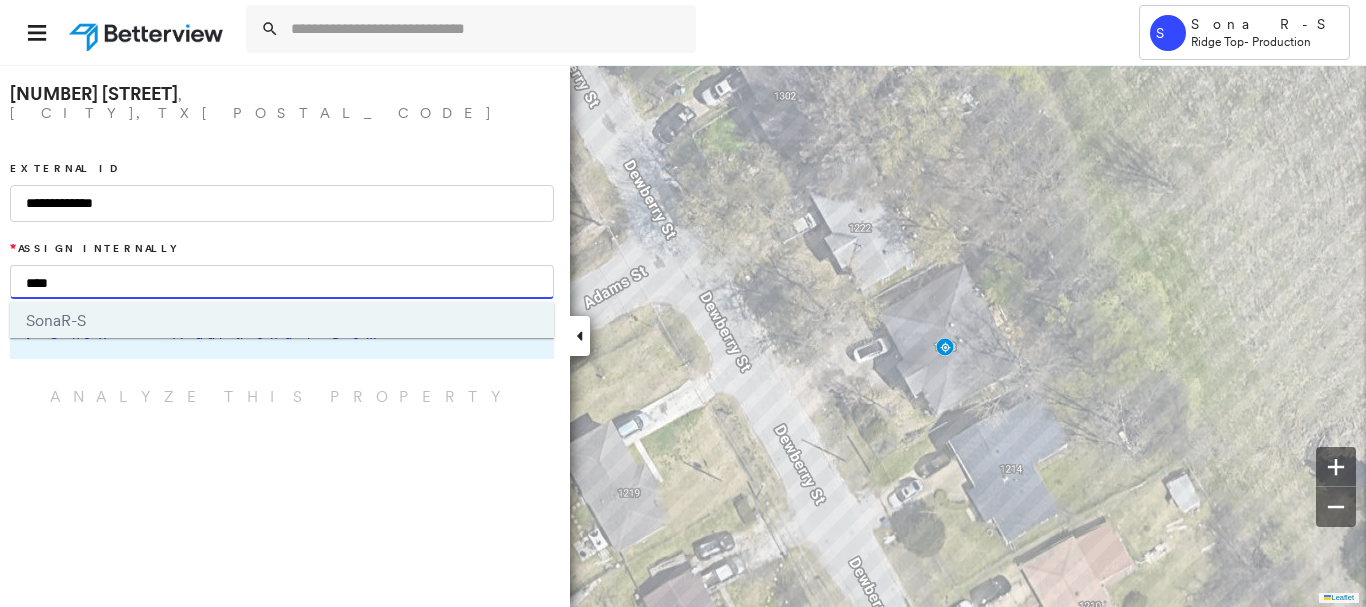 drag, startPoint x: 137, startPoint y: 314, endPoint x: 223, endPoint y: 367, distance: 101.0198 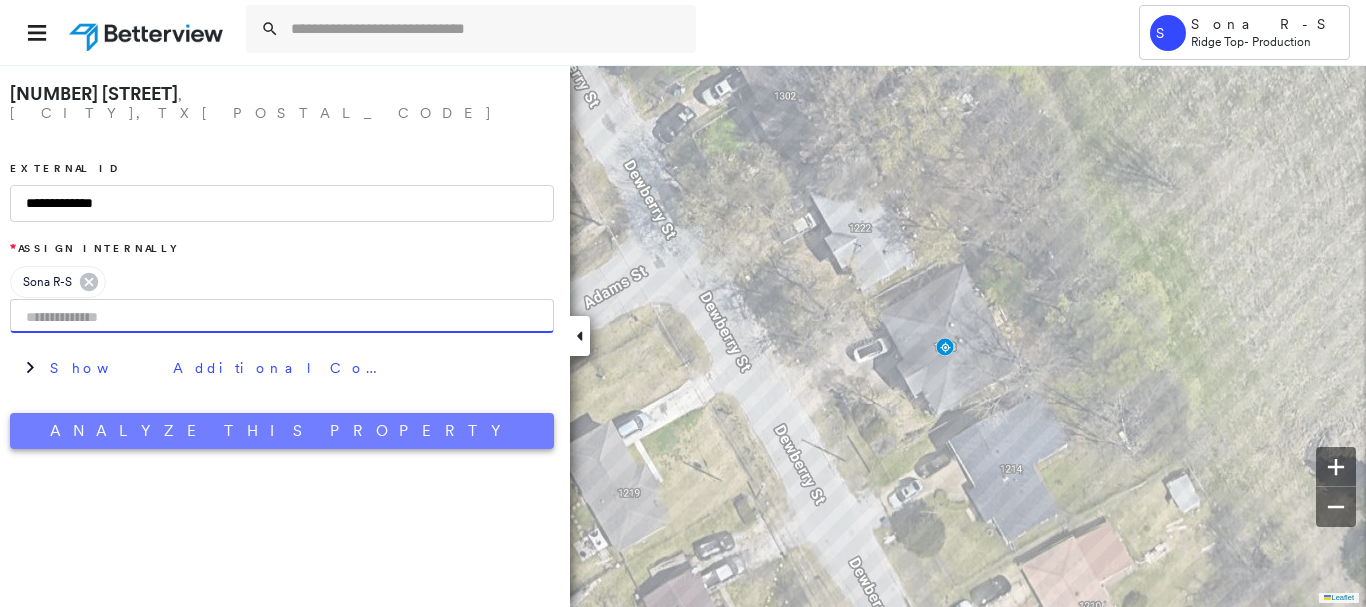 click on "Analyze This Property" at bounding box center (282, 431) 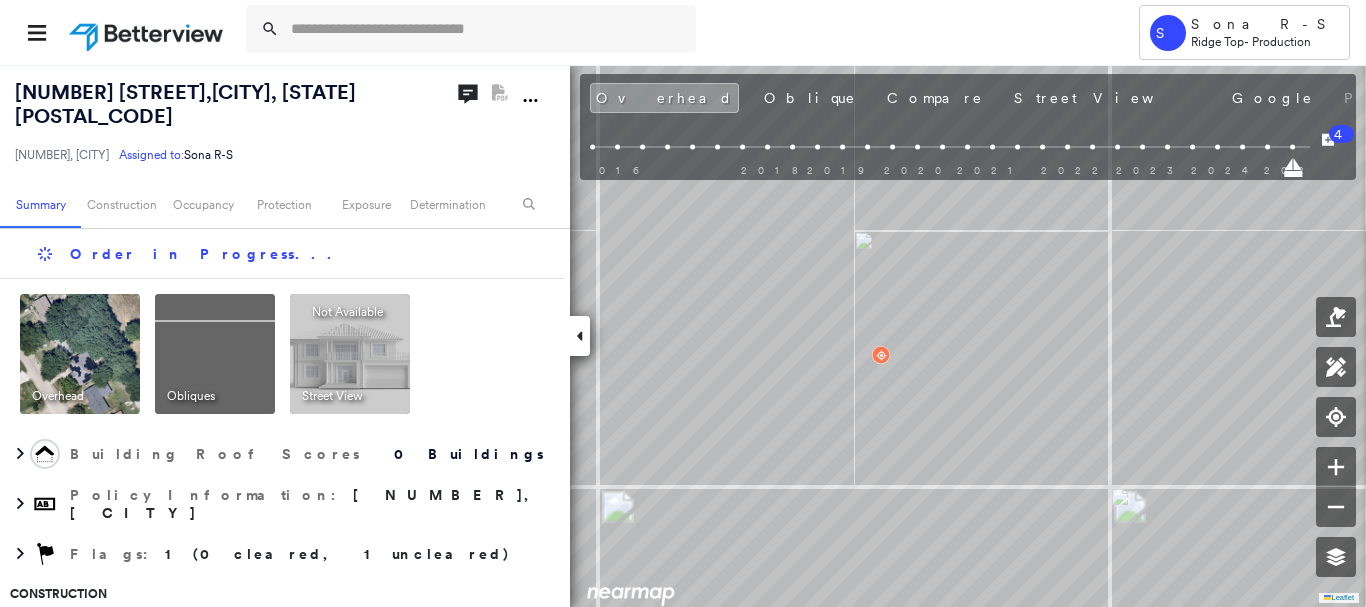 click at bounding box center [1267, 147] 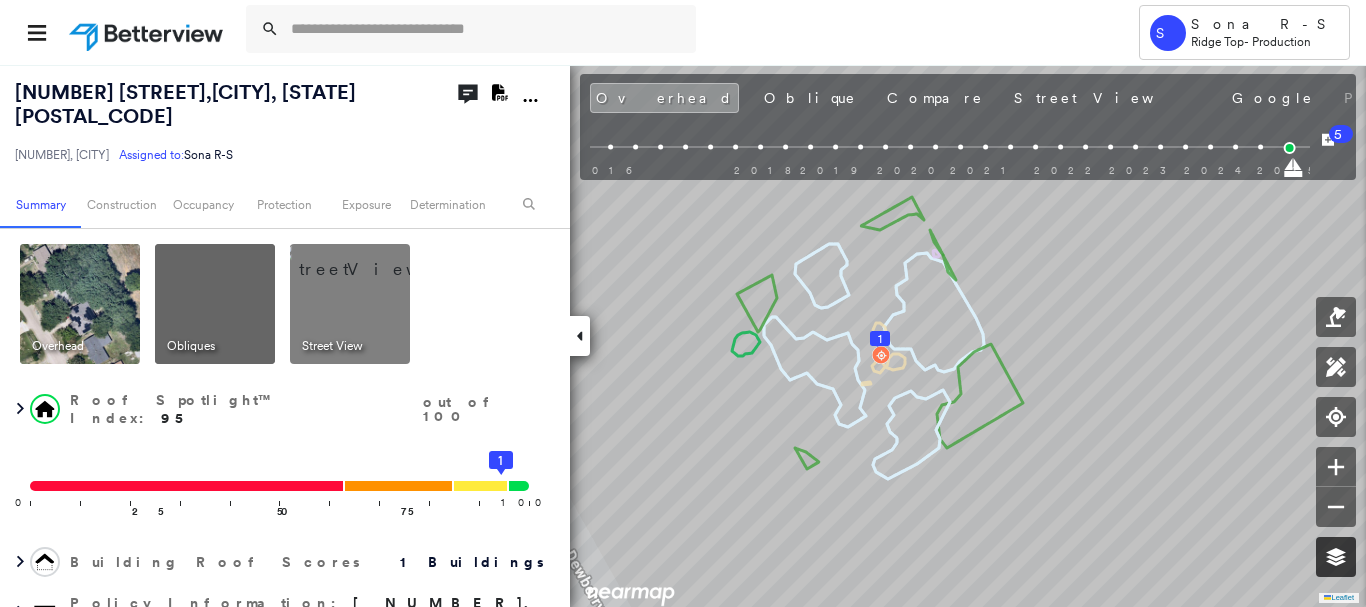 click 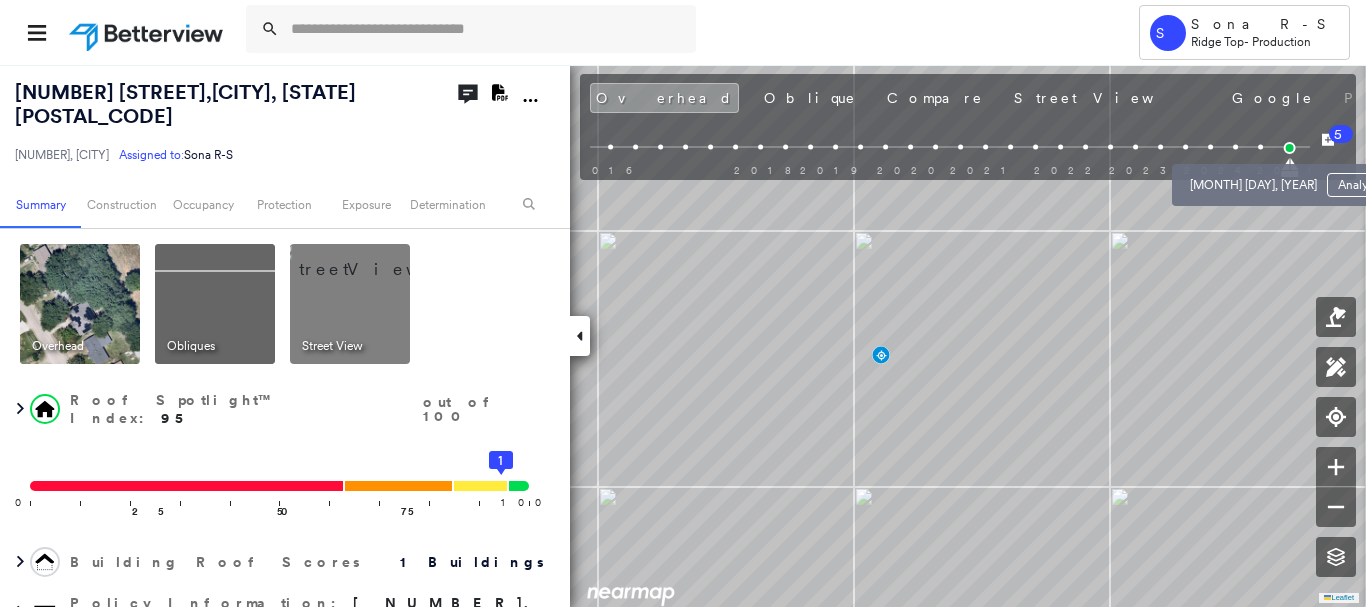 click at bounding box center [1260, 147] 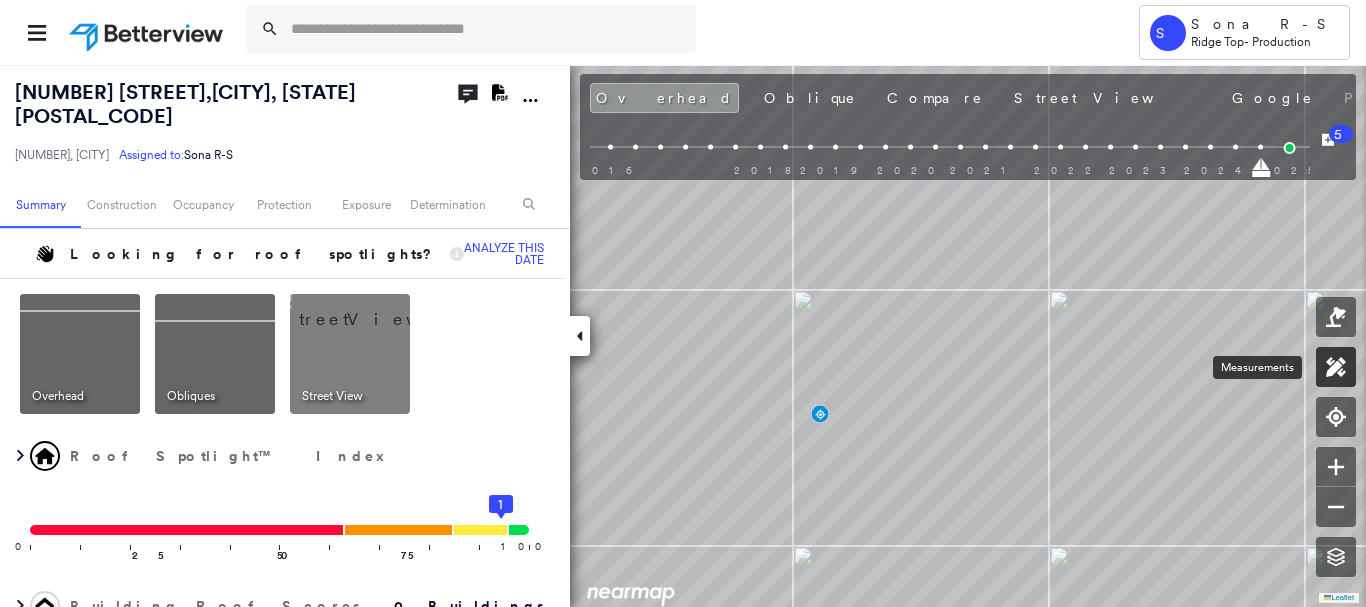 click 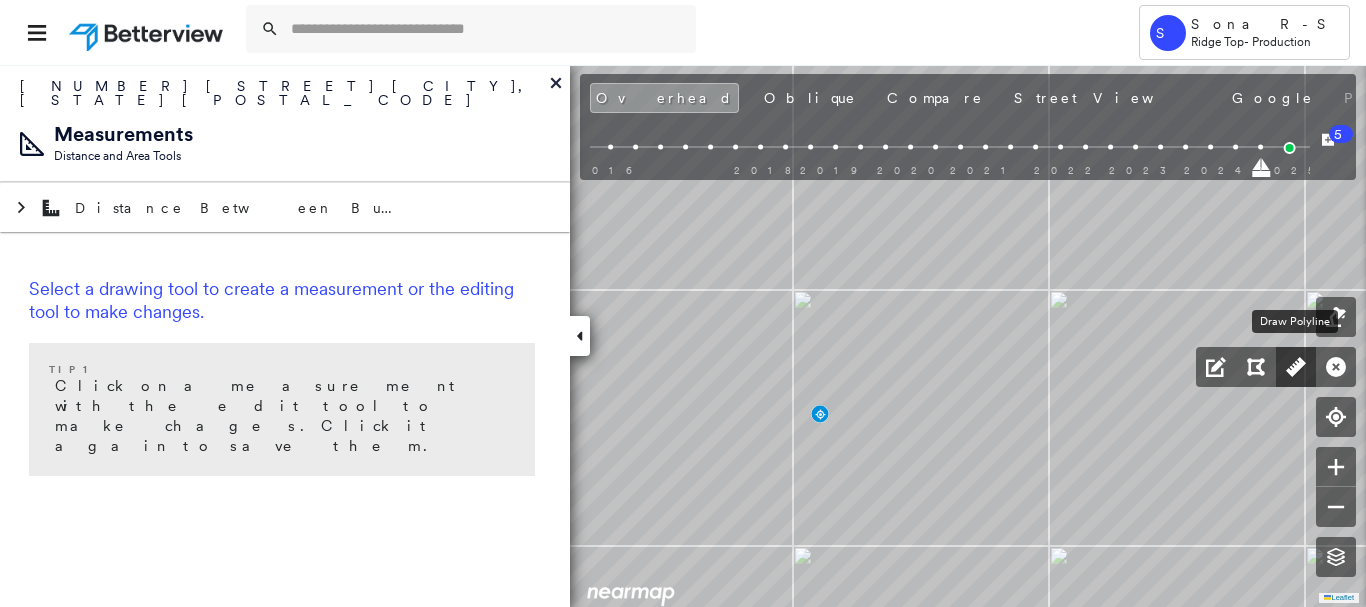 click 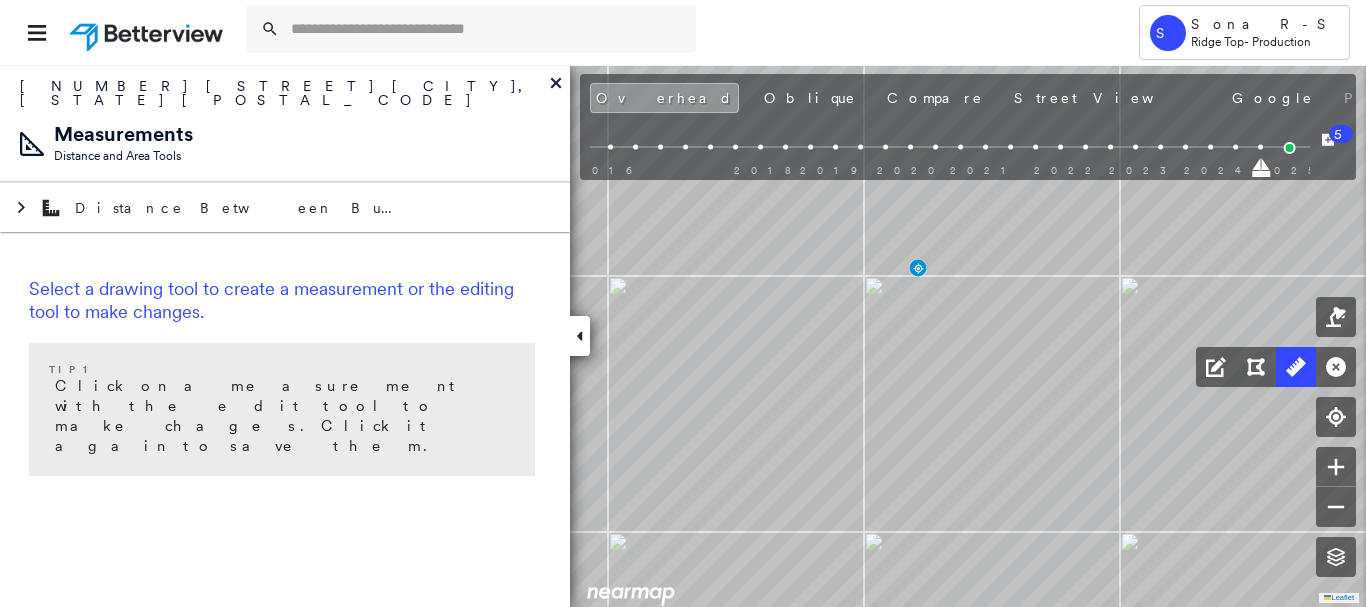 click on "Click to start drawing line." at bounding box center (54, 194) 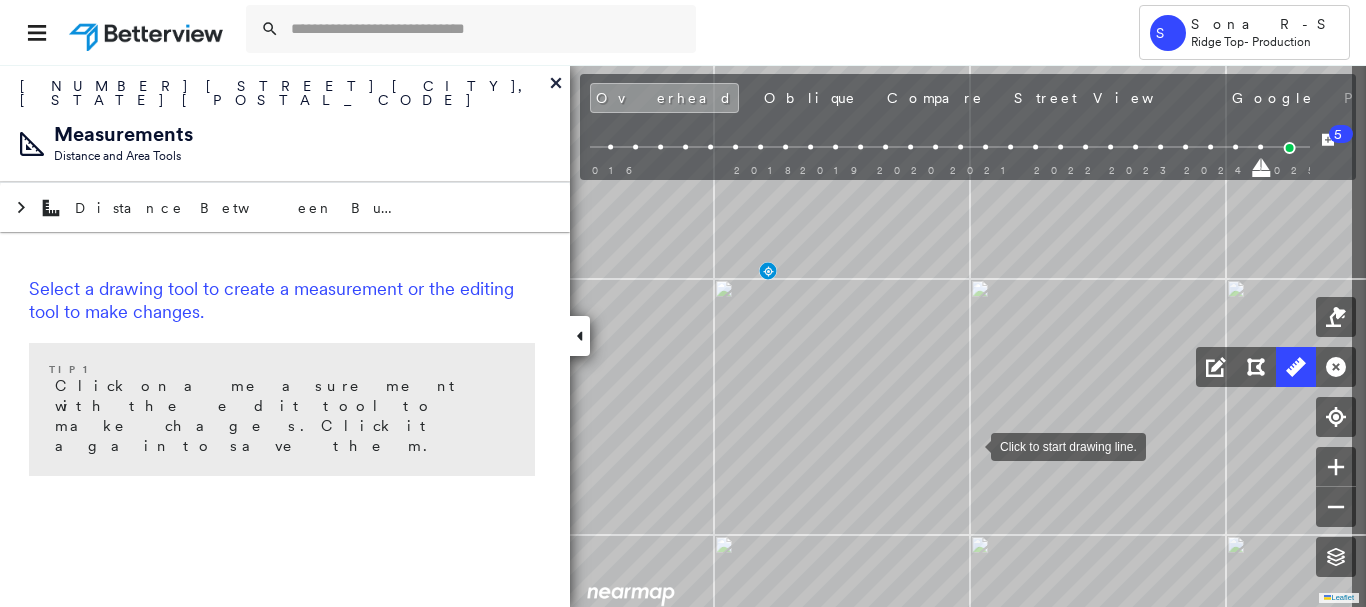 drag, startPoint x: 991, startPoint y: 439, endPoint x: 967, endPoint y: 445, distance: 24.738634 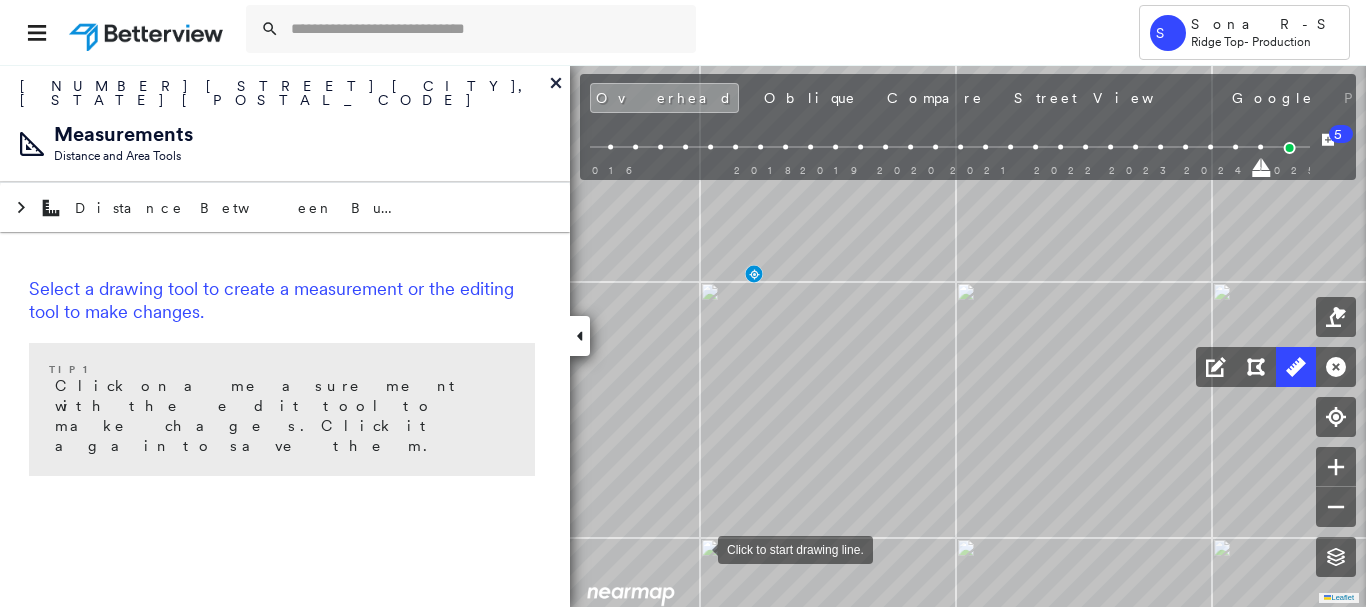 click at bounding box center (698, 548) 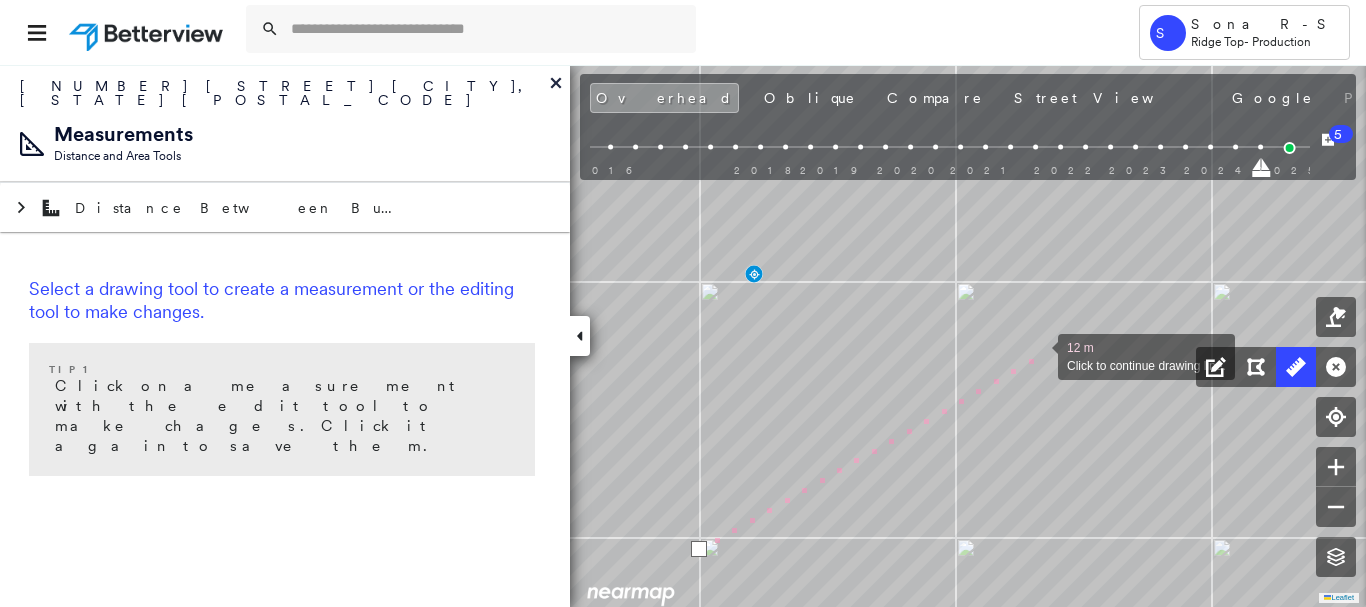click at bounding box center (1038, 355) 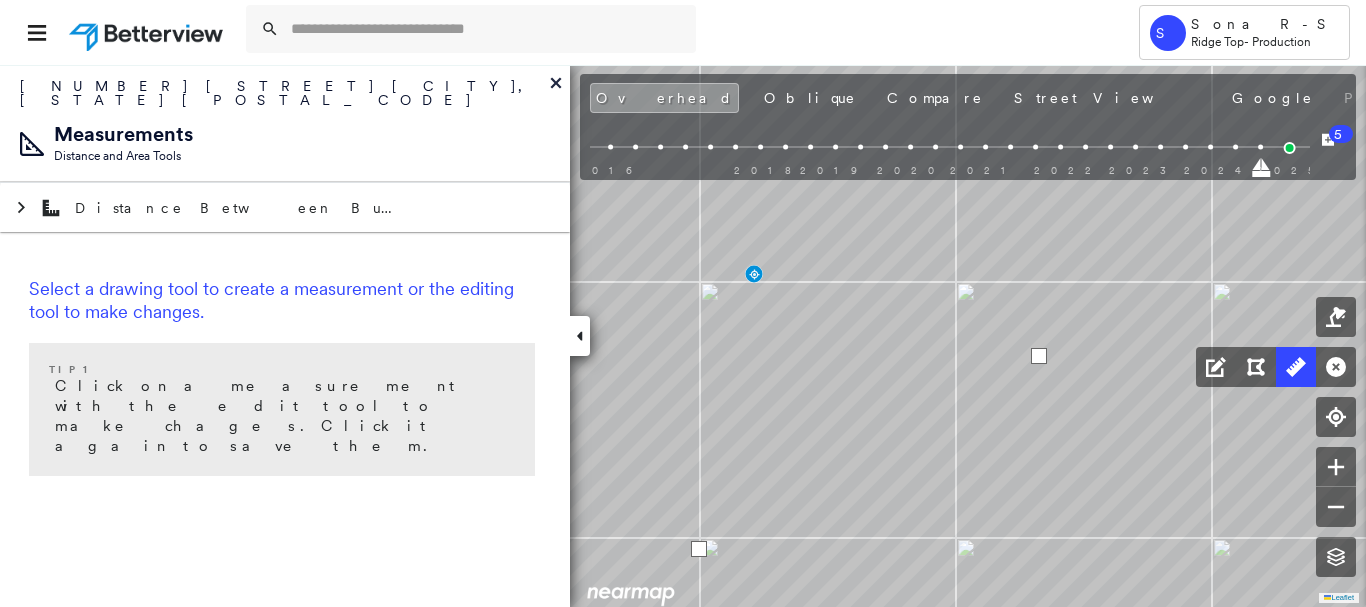click at bounding box center [1039, 356] 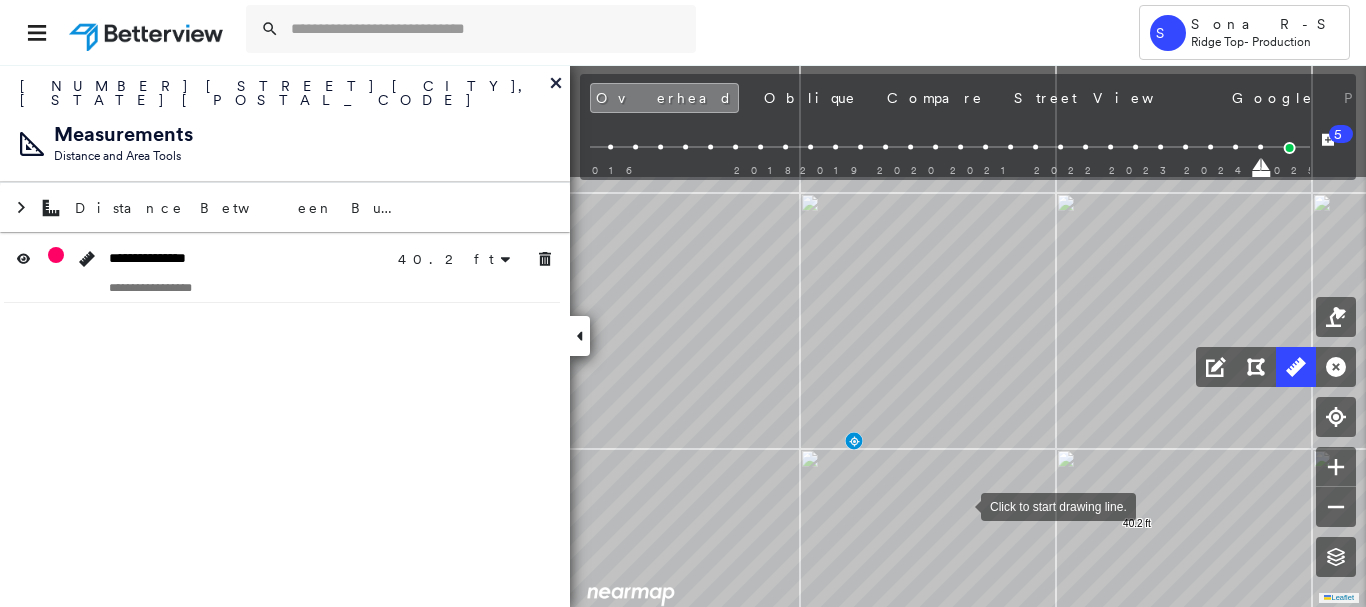 drag, startPoint x: 861, startPoint y: 344, endPoint x: 898, endPoint y: 476, distance: 137.08757 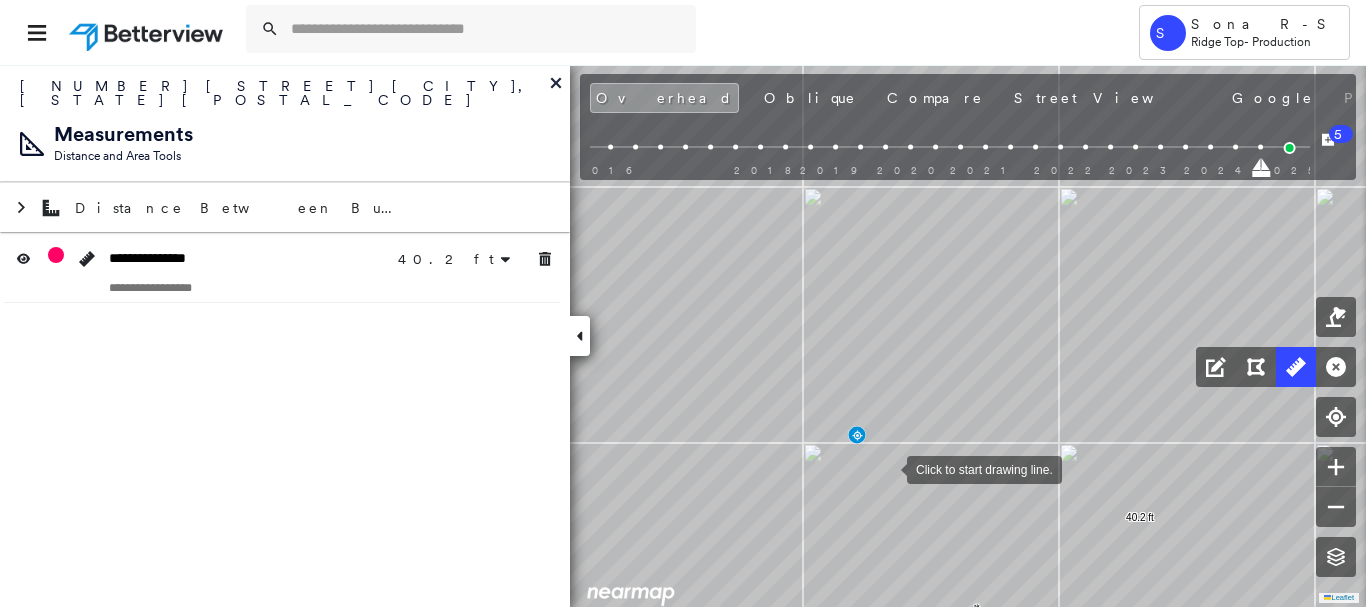 click at bounding box center (887, 468) 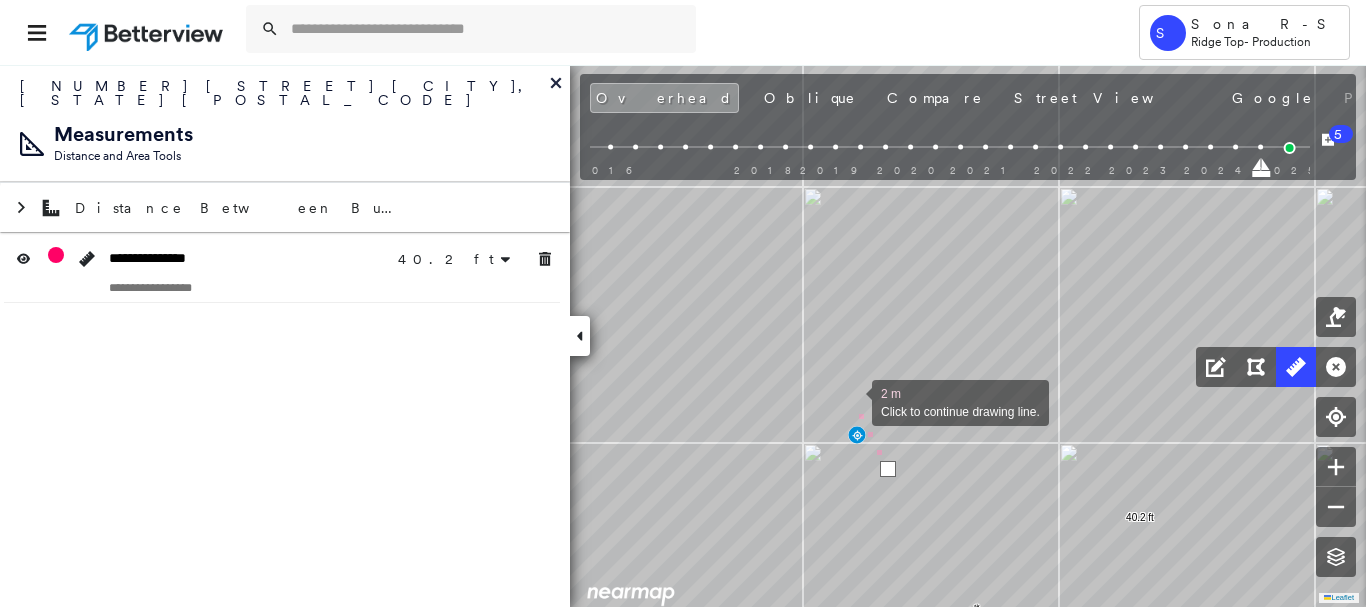 click at bounding box center [852, 401] 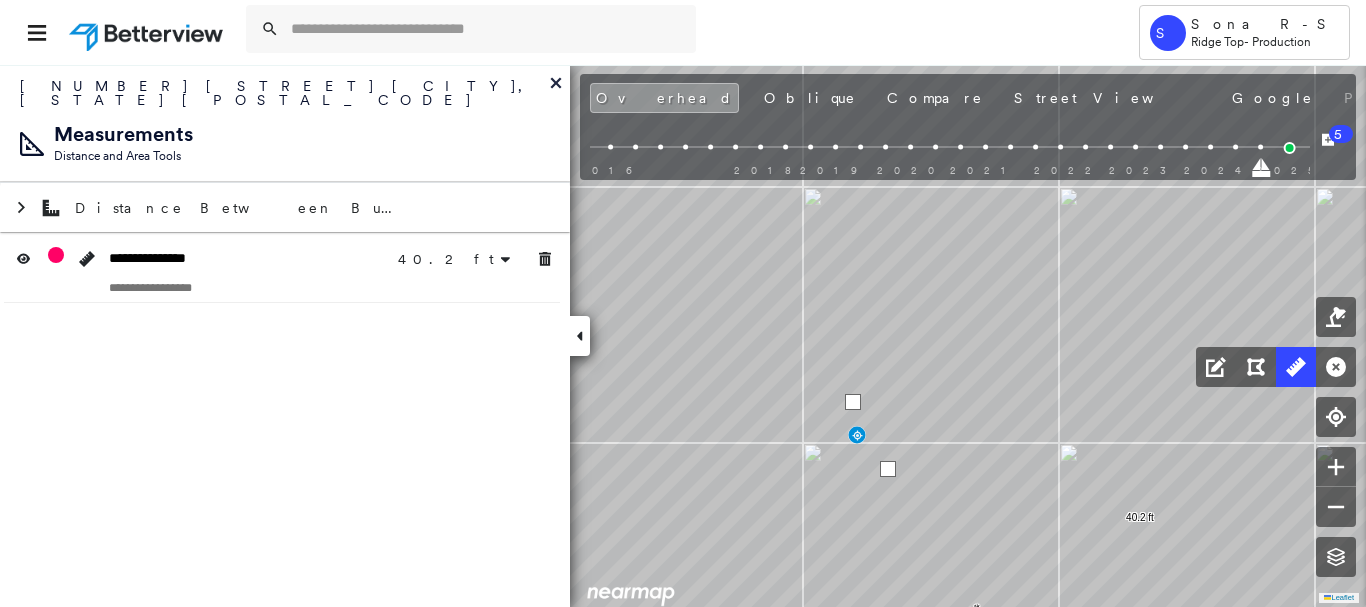 click at bounding box center [853, 402] 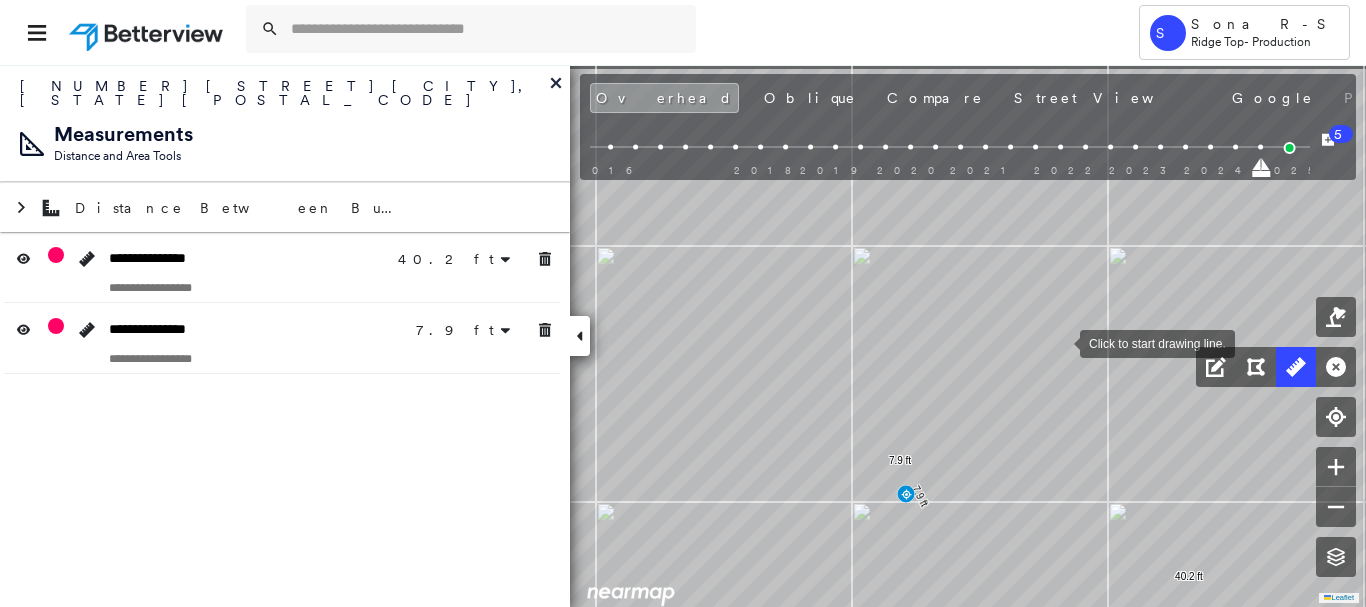 click at bounding box center (1060, 342) 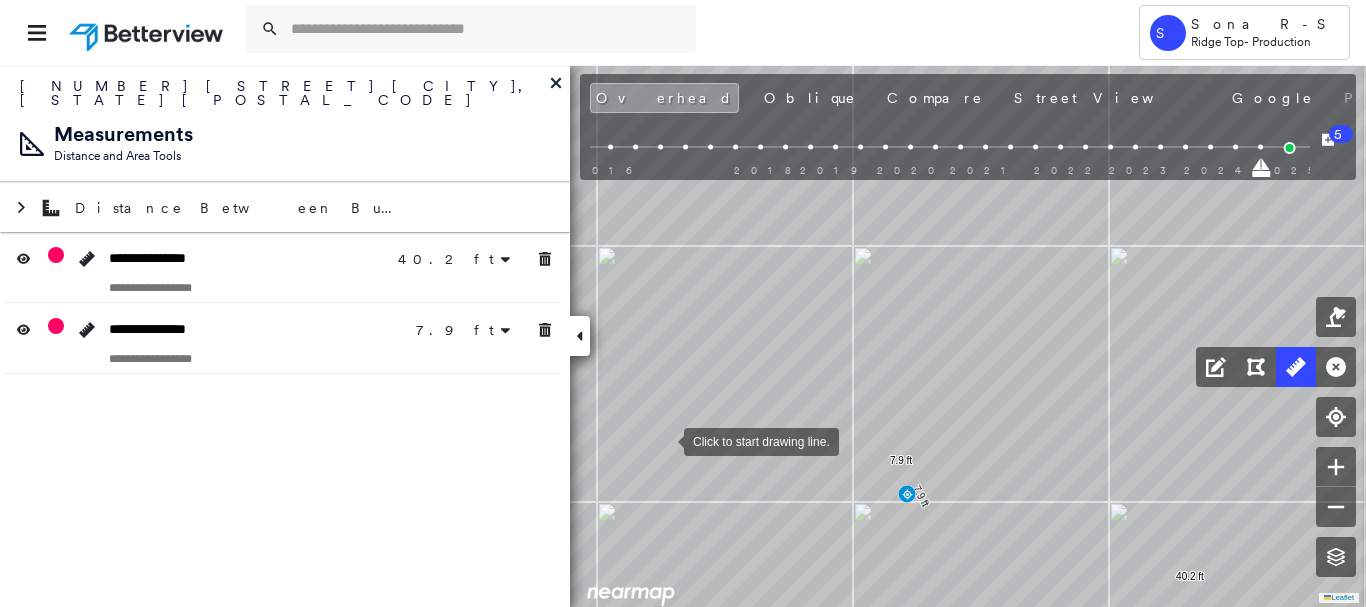 click at bounding box center (664, 440) 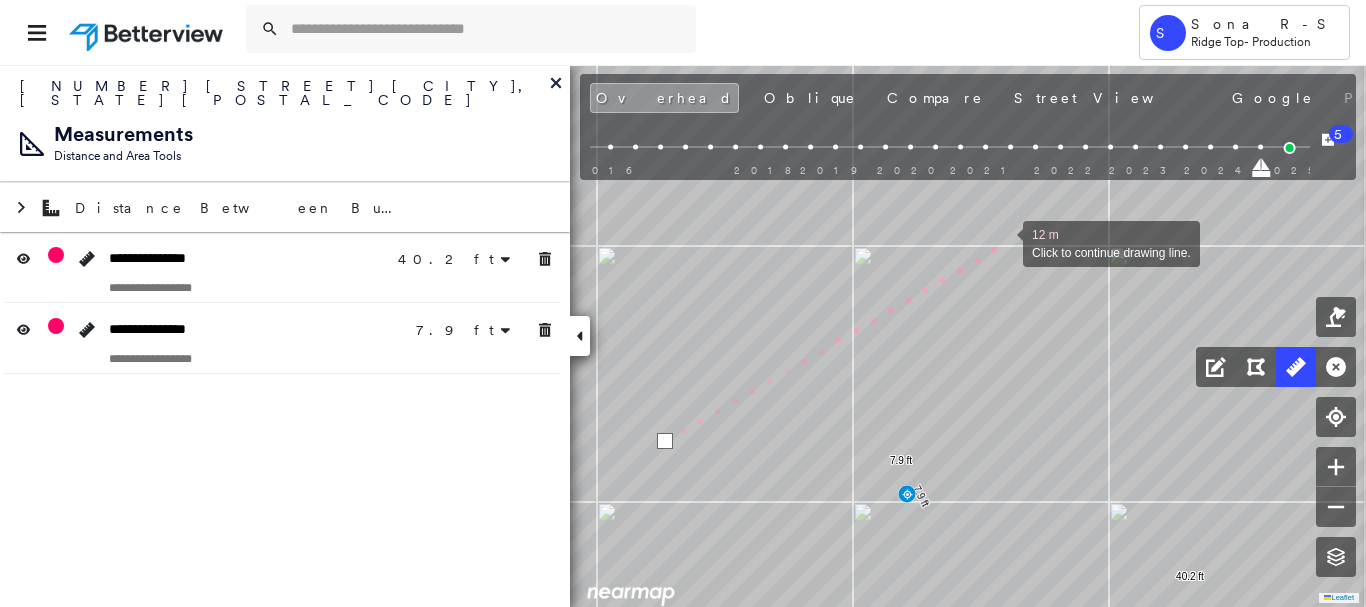 click at bounding box center (1003, 242) 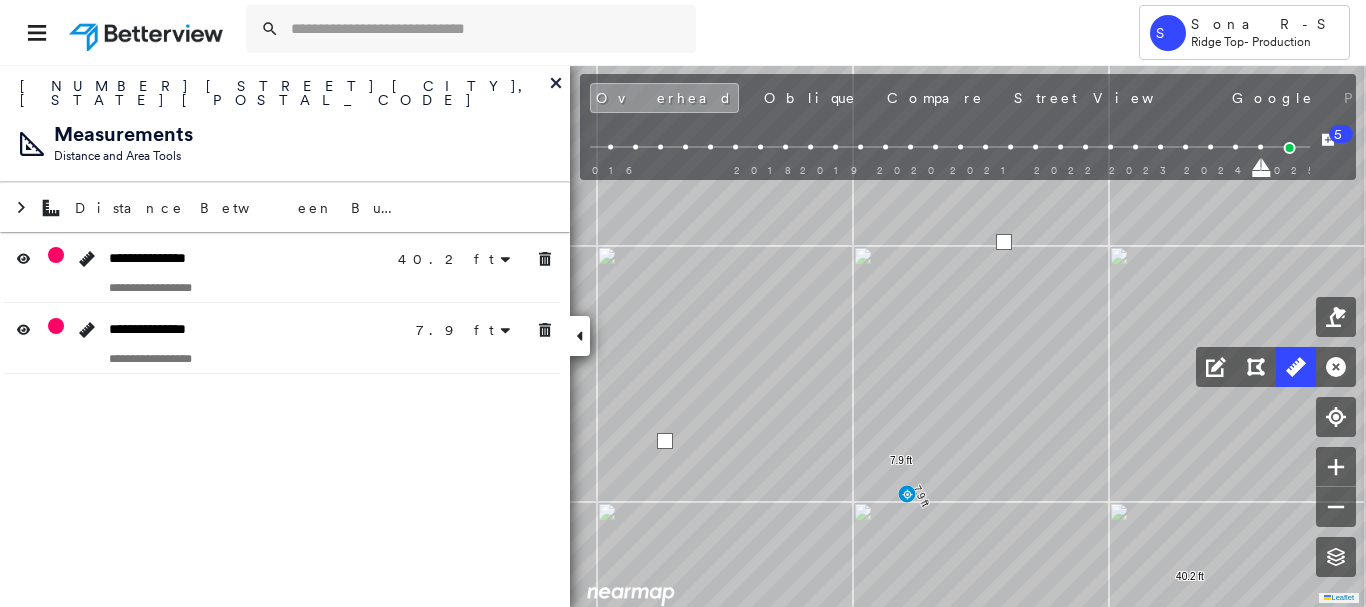 click at bounding box center [1004, 242] 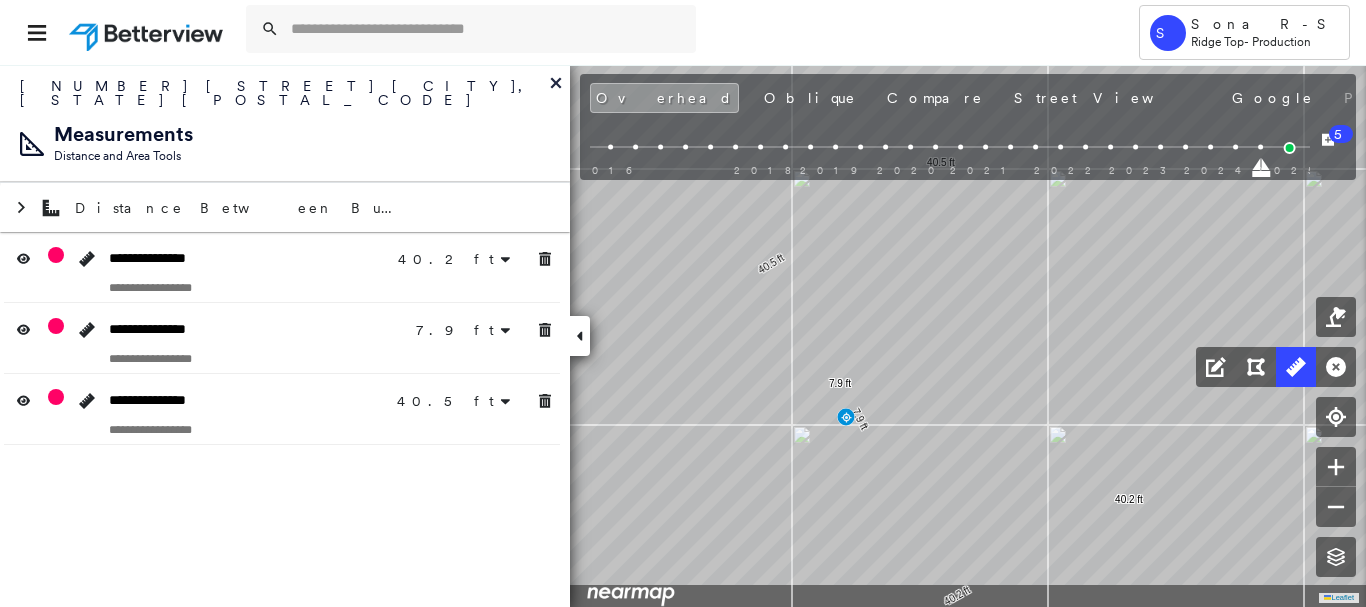 click on "40.2 ft 40.2 ft 7.9 ft 7.9 ft 40.5 ft 40.5 ft Click to start drawing line." at bounding box center (-18, 343) 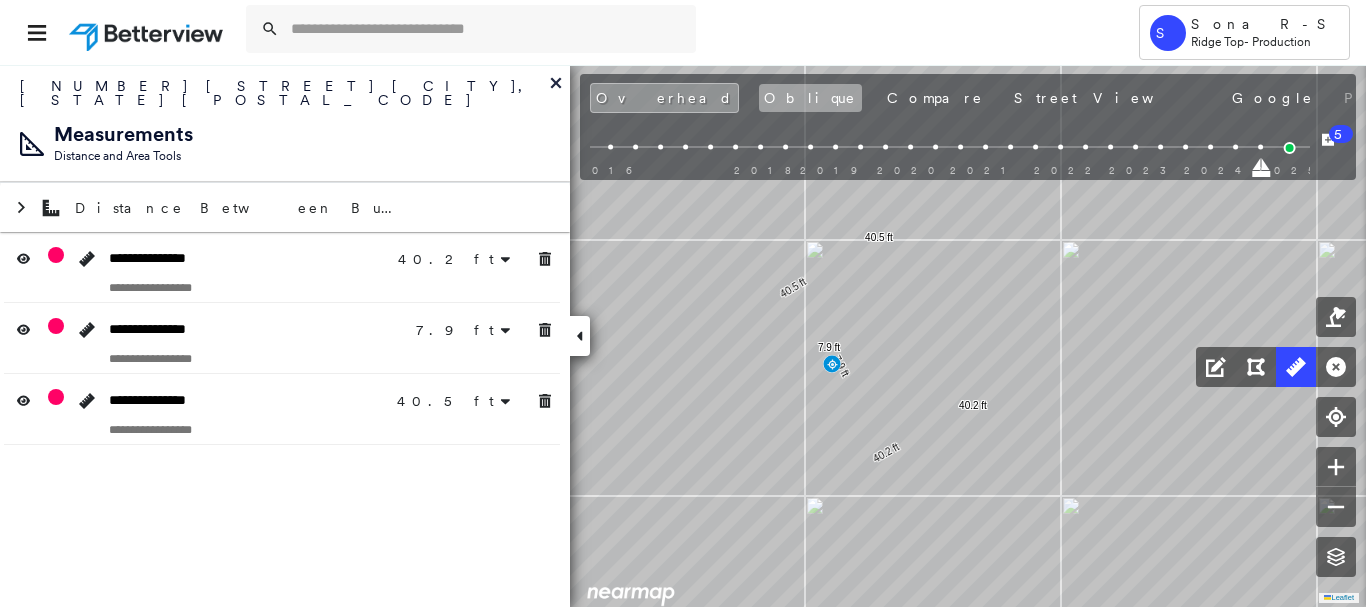 click on "Oblique" at bounding box center (810, 98) 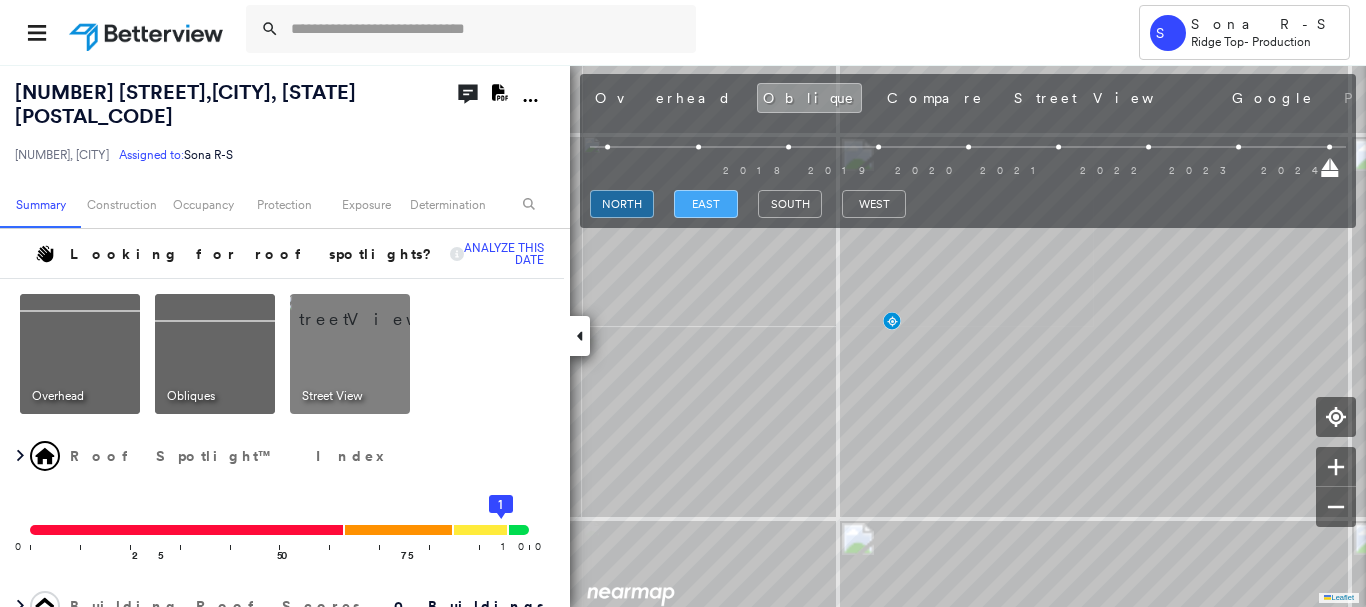click on "east" at bounding box center [706, 204] 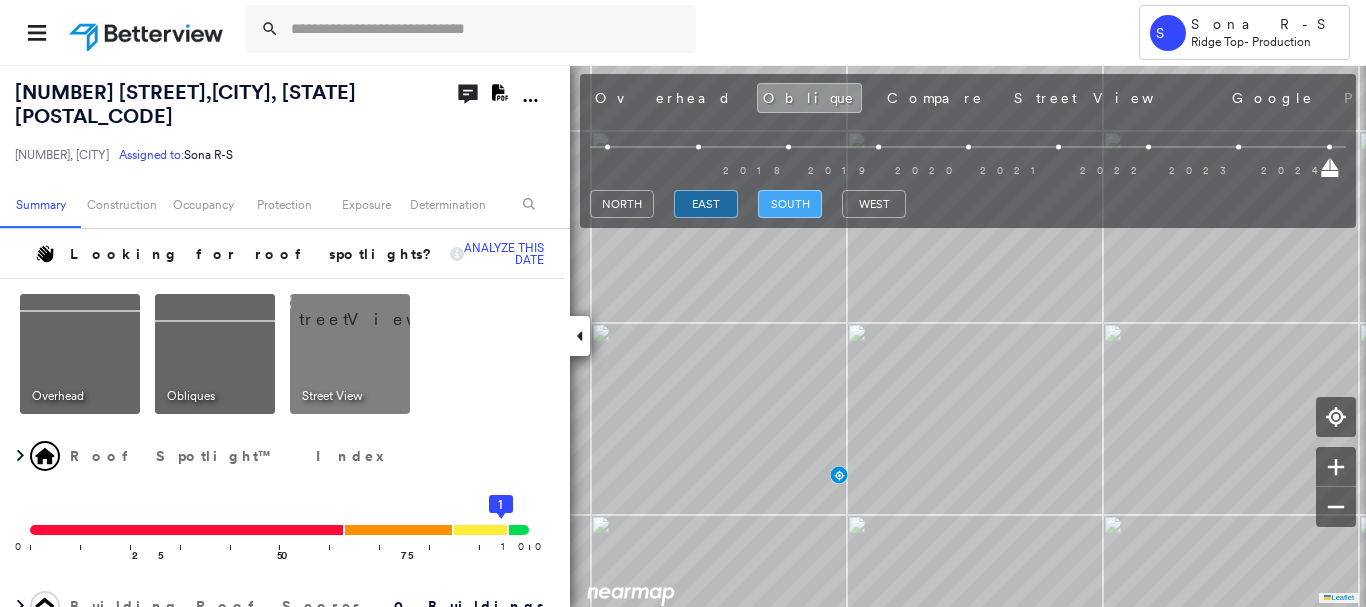 click on "south" at bounding box center (790, 204) 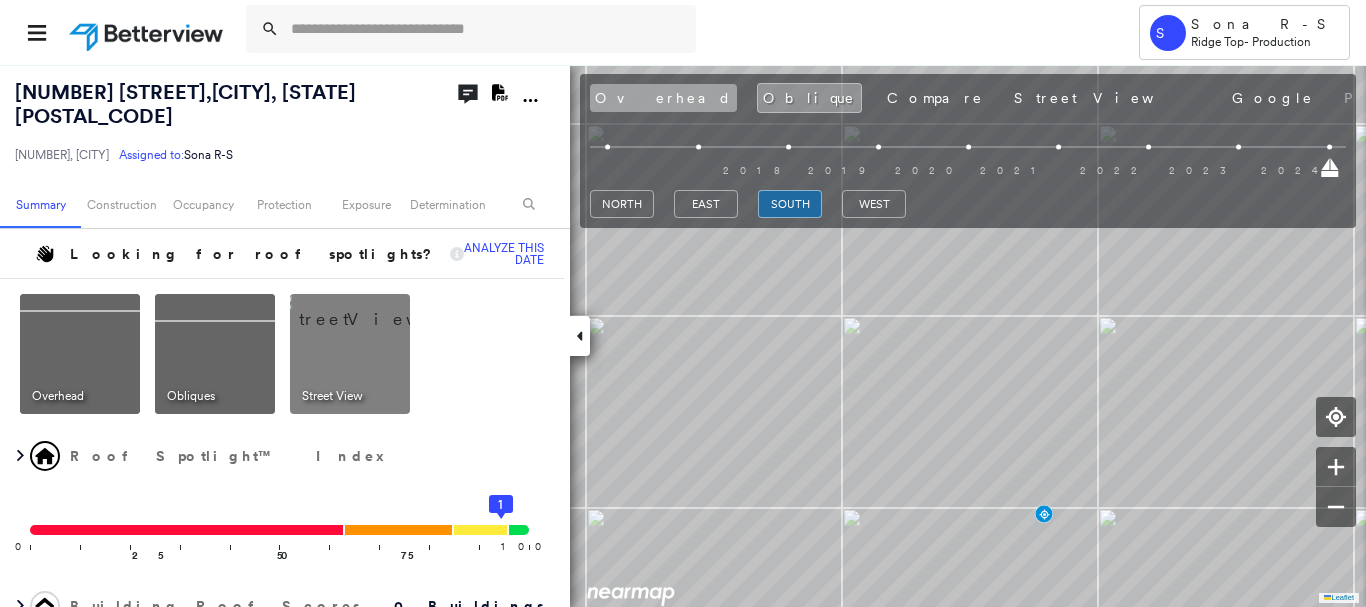 click on "Overhead" at bounding box center (663, 98) 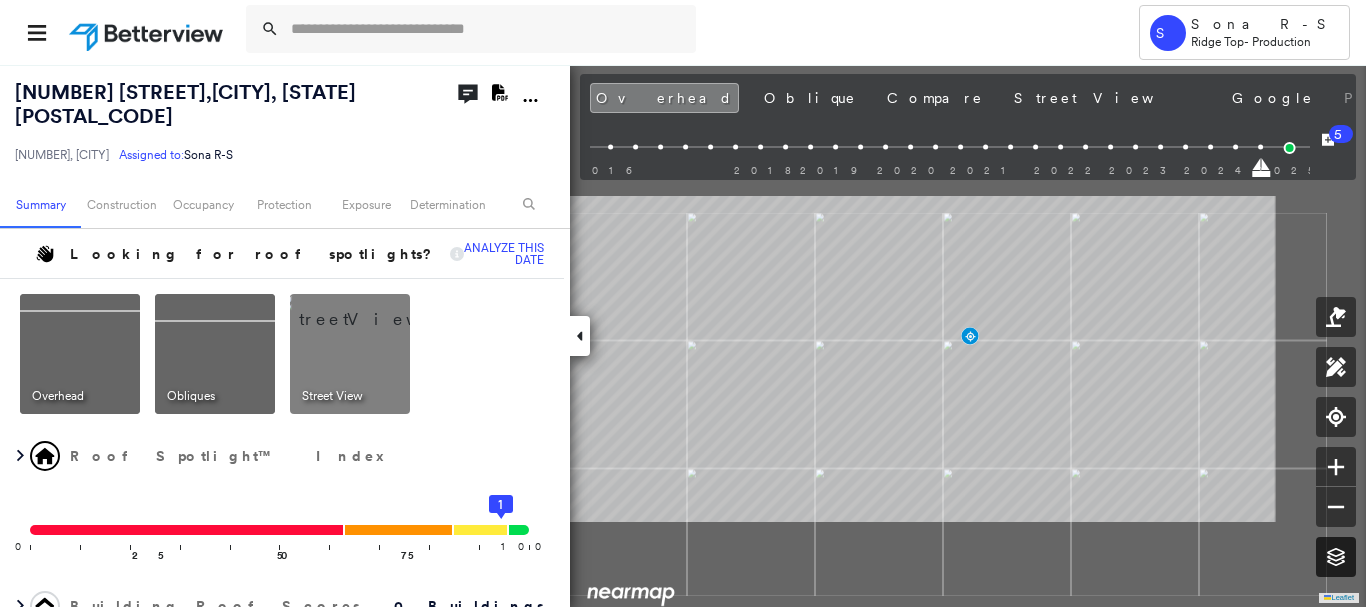 click 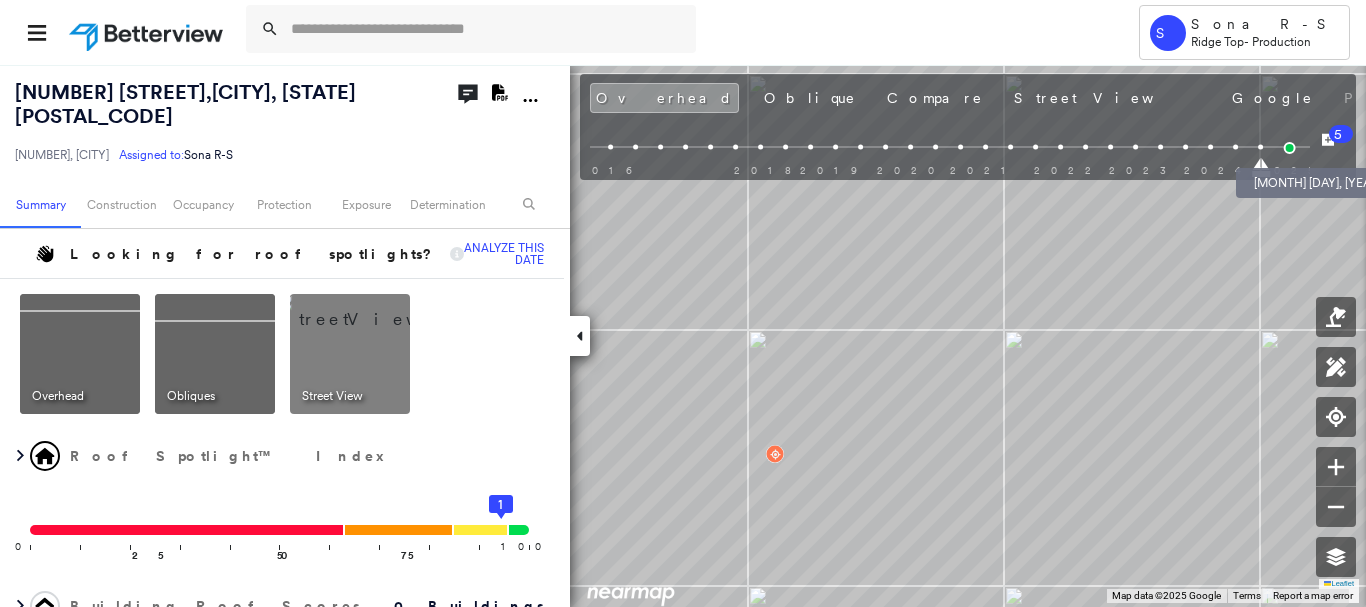 click at bounding box center [1289, 148] 